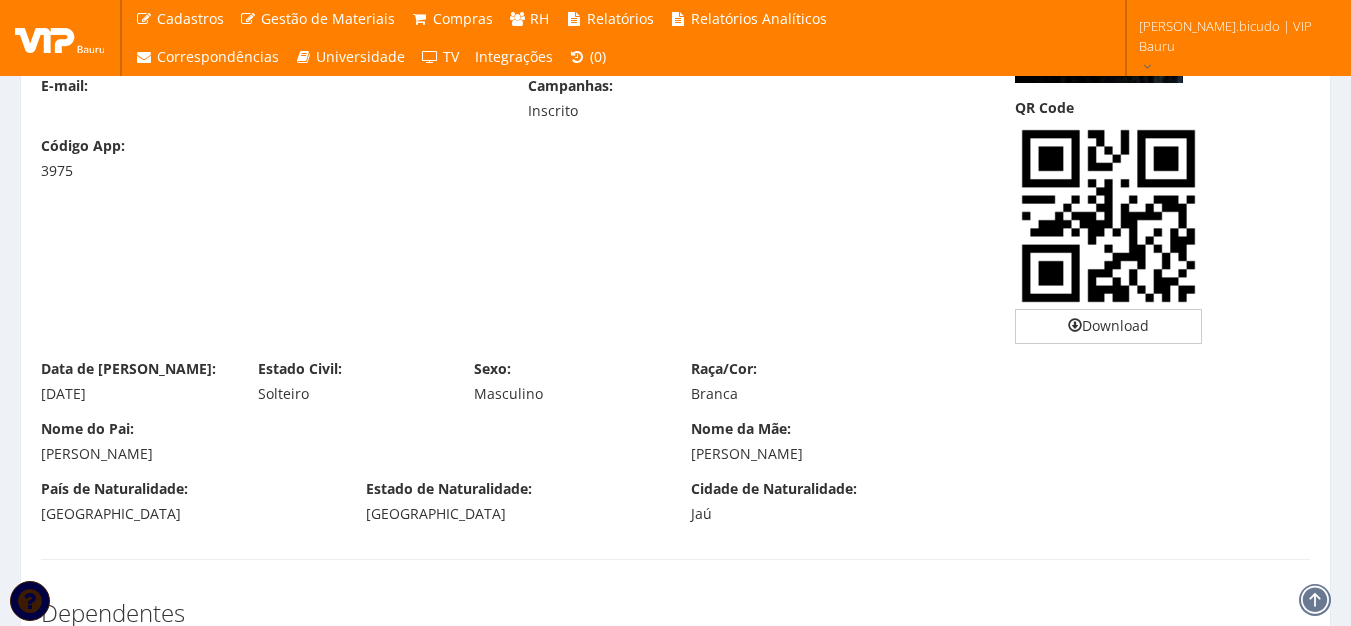 scroll, scrollTop: 319, scrollLeft: 0, axis: vertical 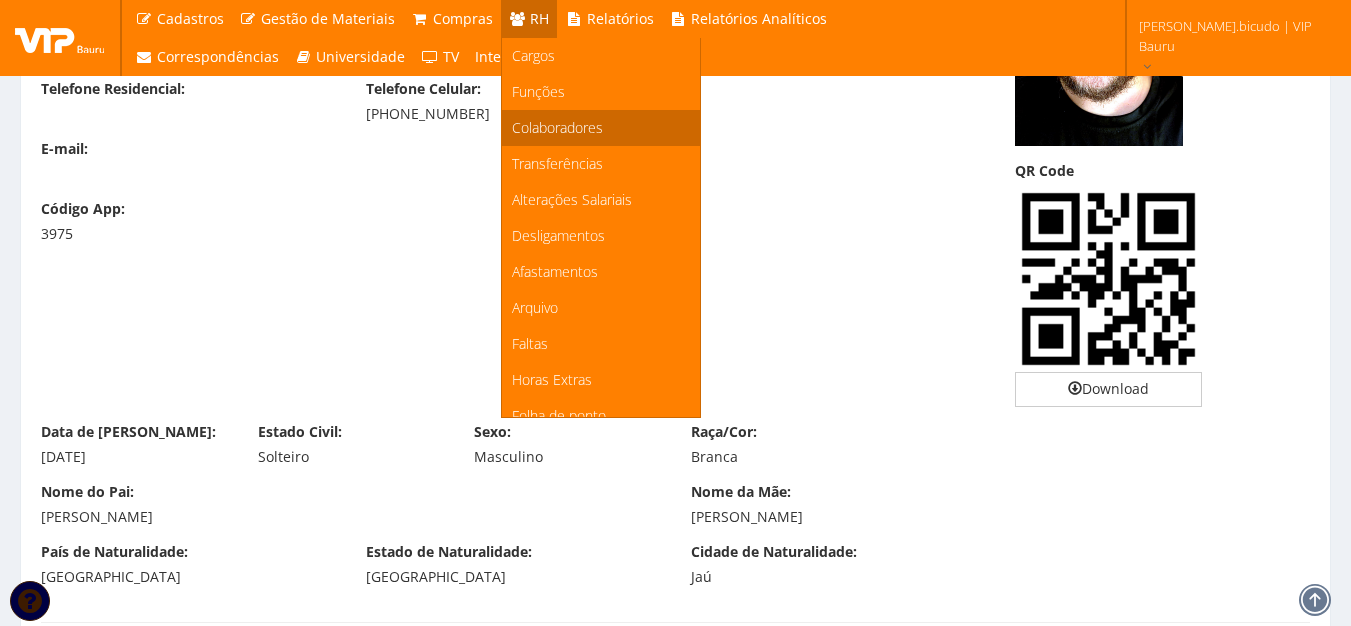 click on "Colaboradores" at bounding box center (557, 127) 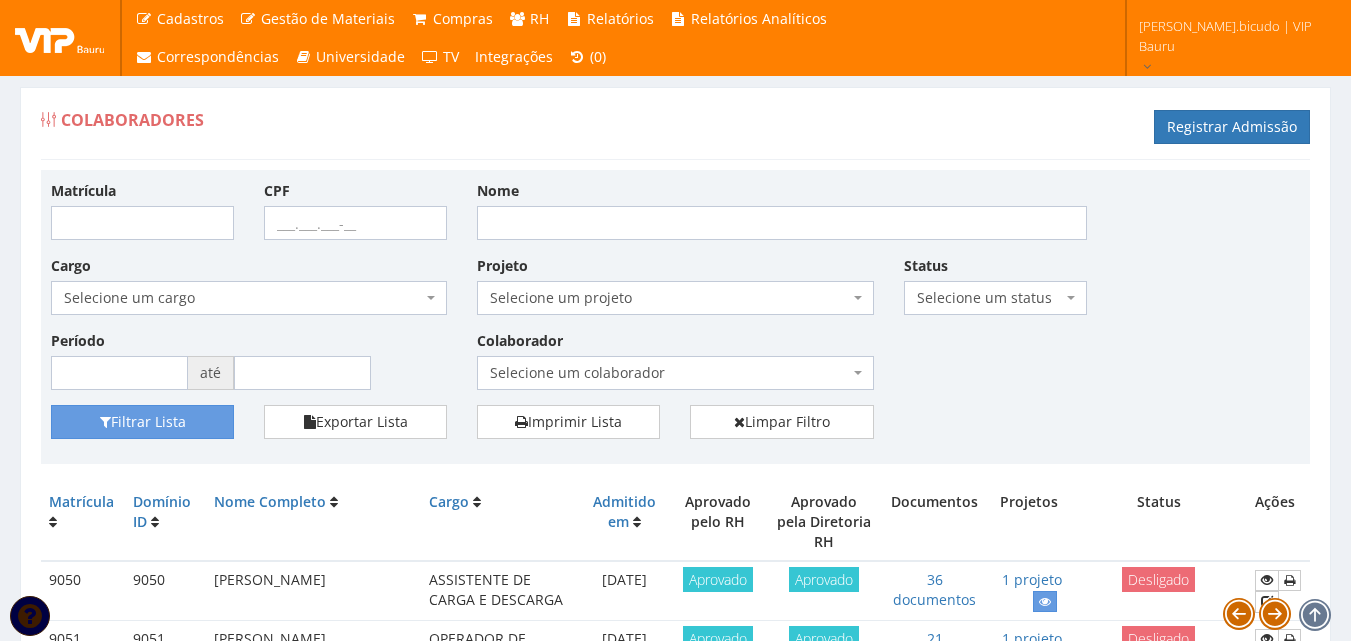 scroll, scrollTop: 0, scrollLeft: 0, axis: both 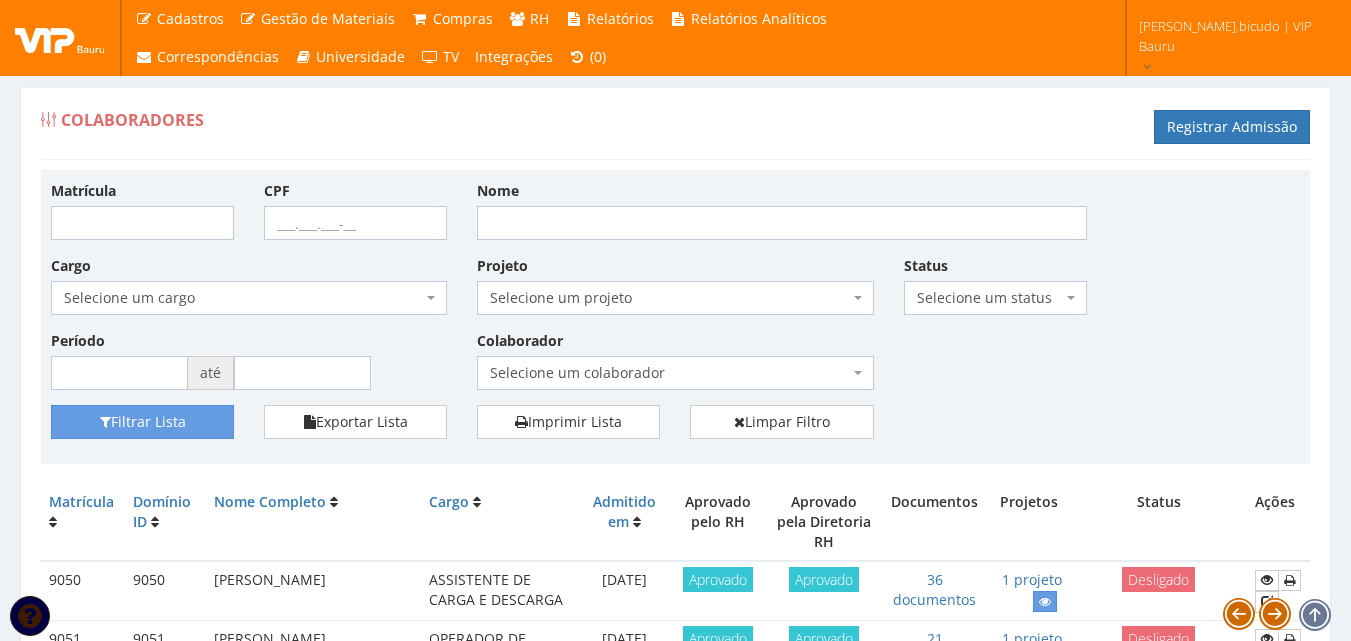 click on "Selecione um colaborador" at bounding box center [669, 373] 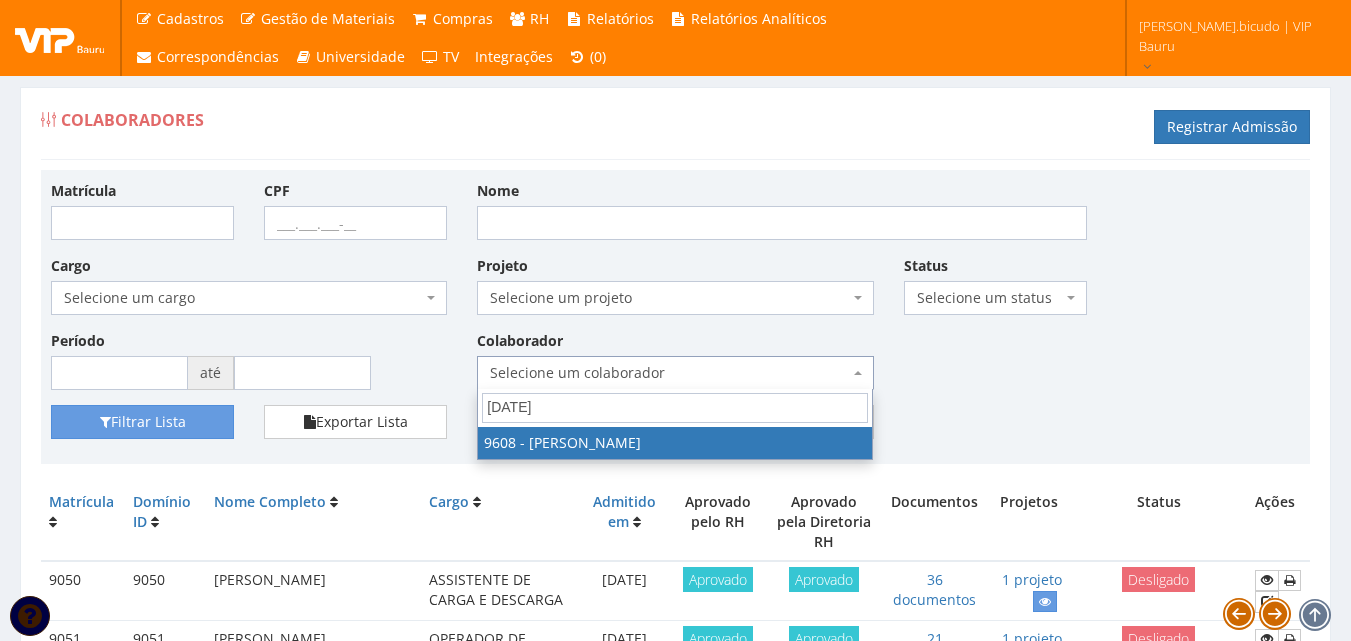 type on "juli" 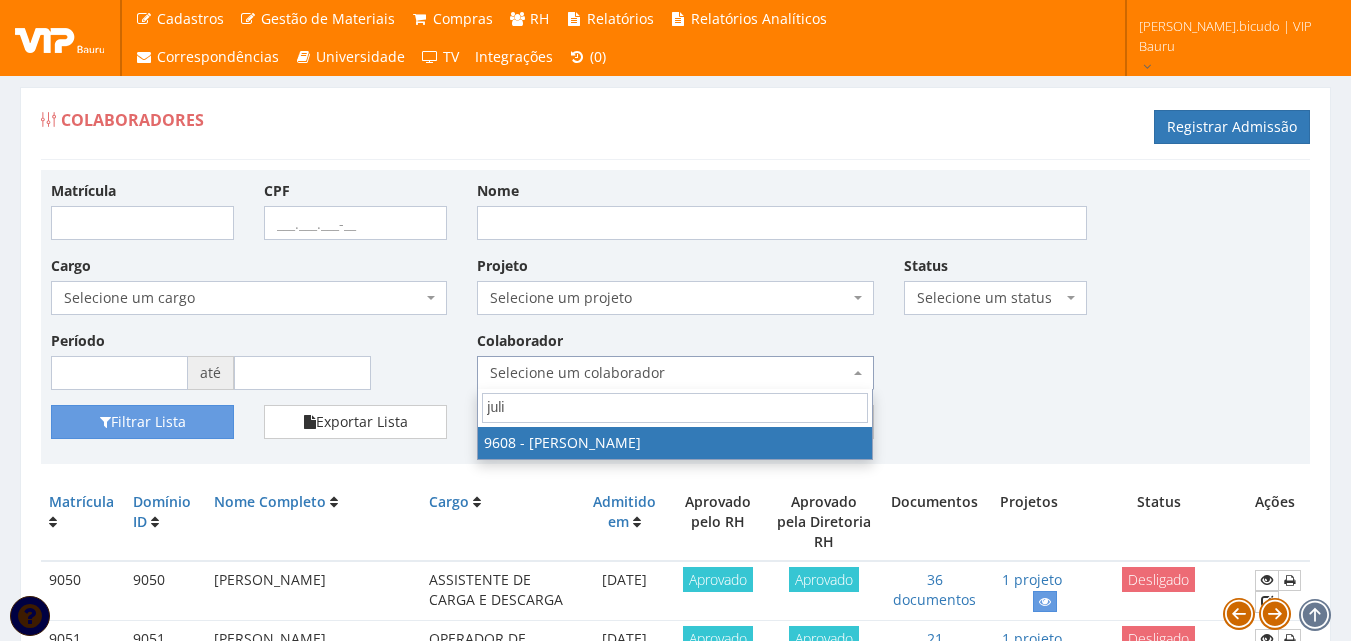 select on "3775" 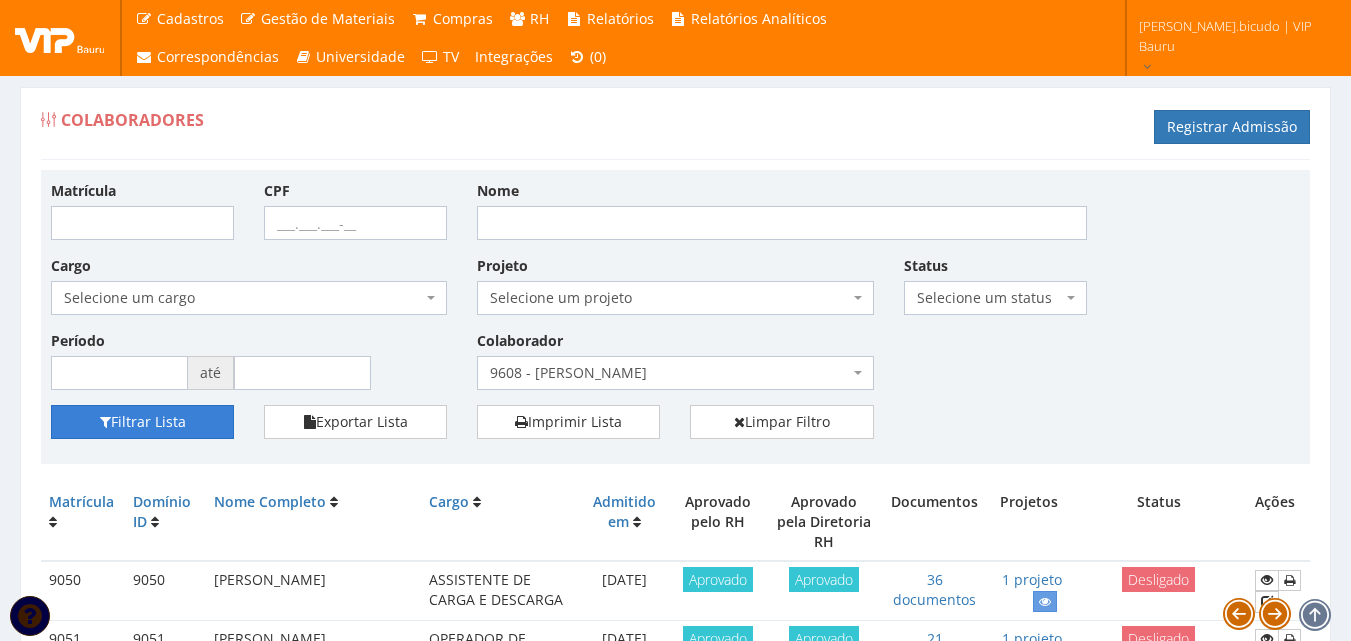 click on "Filtrar Lista" at bounding box center [142, 422] 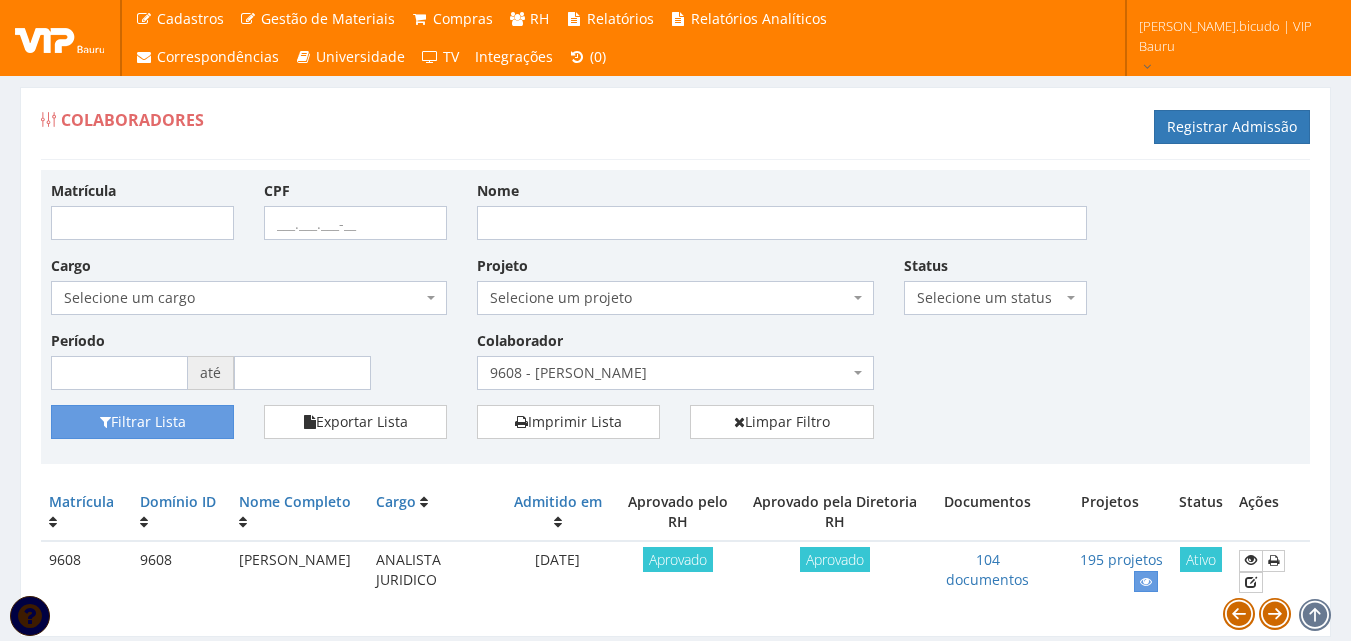 scroll, scrollTop: 0, scrollLeft: 0, axis: both 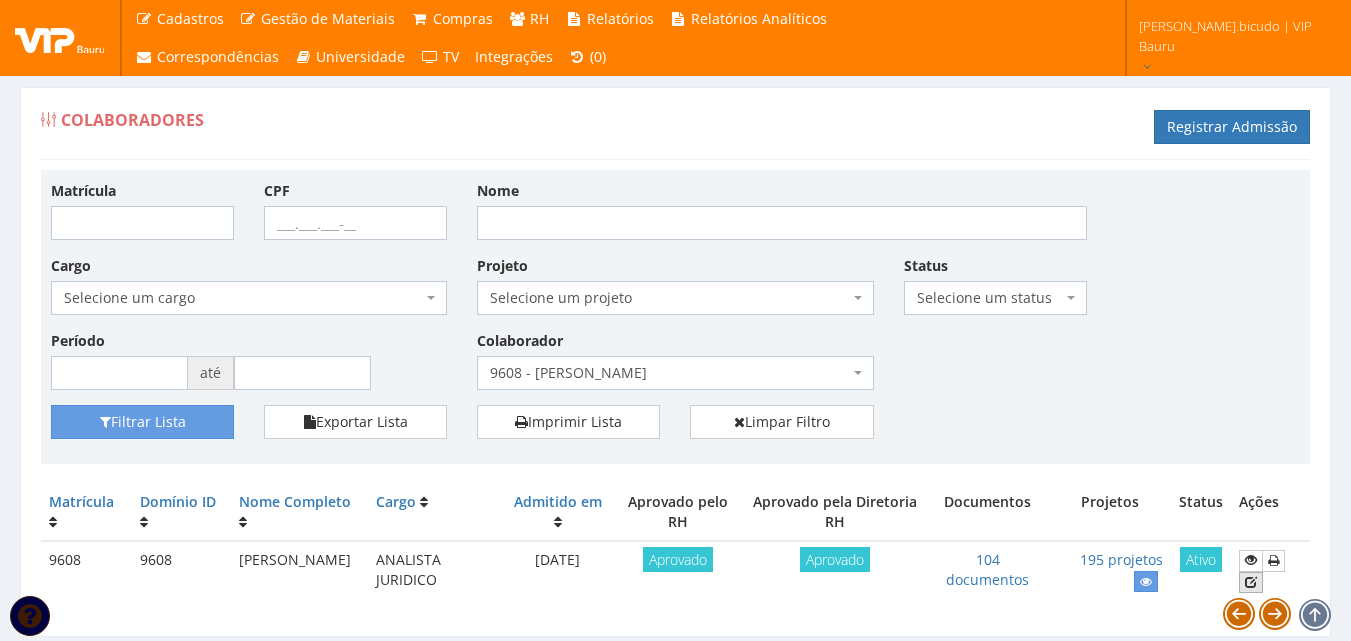click at bounding box center [1251, 582] 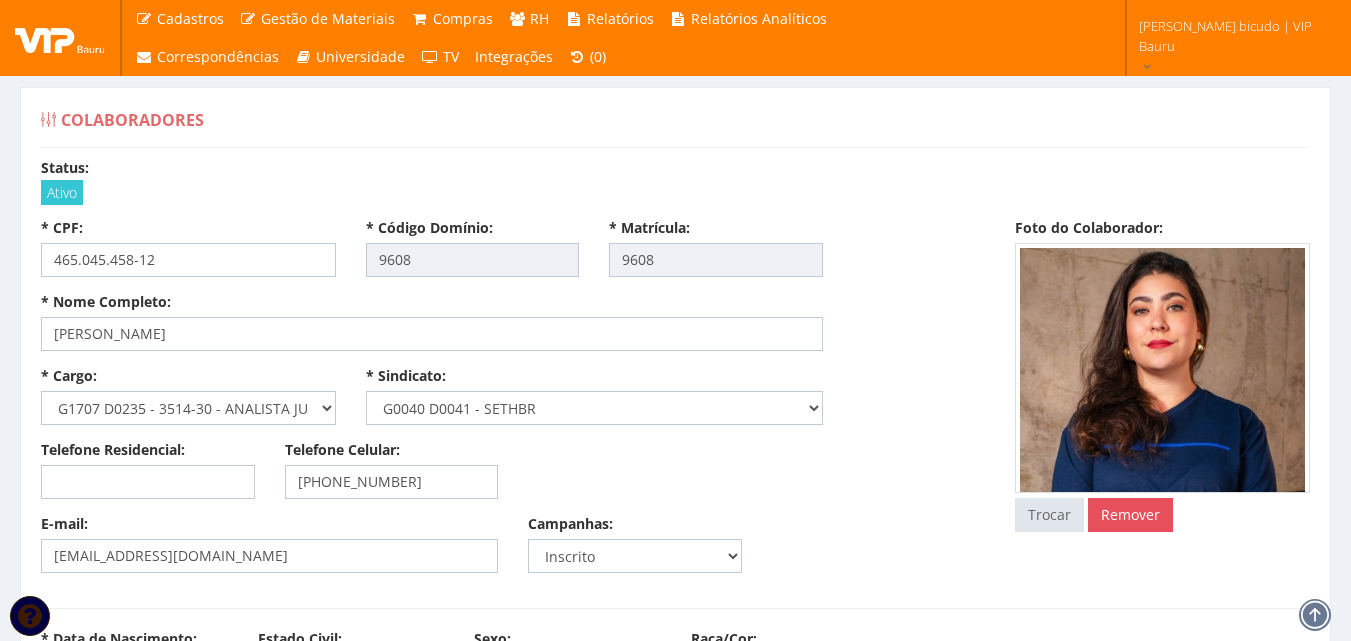 type on "3.200,00" 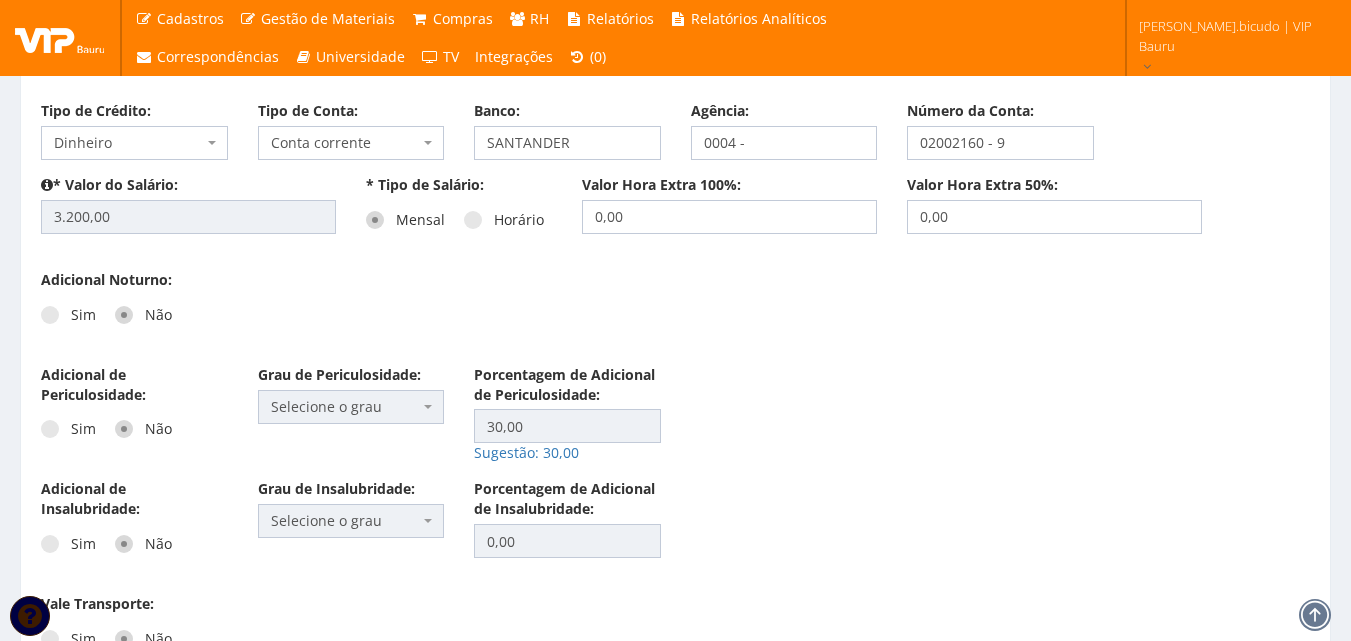 scroll, scrollTop: 3000, scrollLeft: 0, axis: vertical 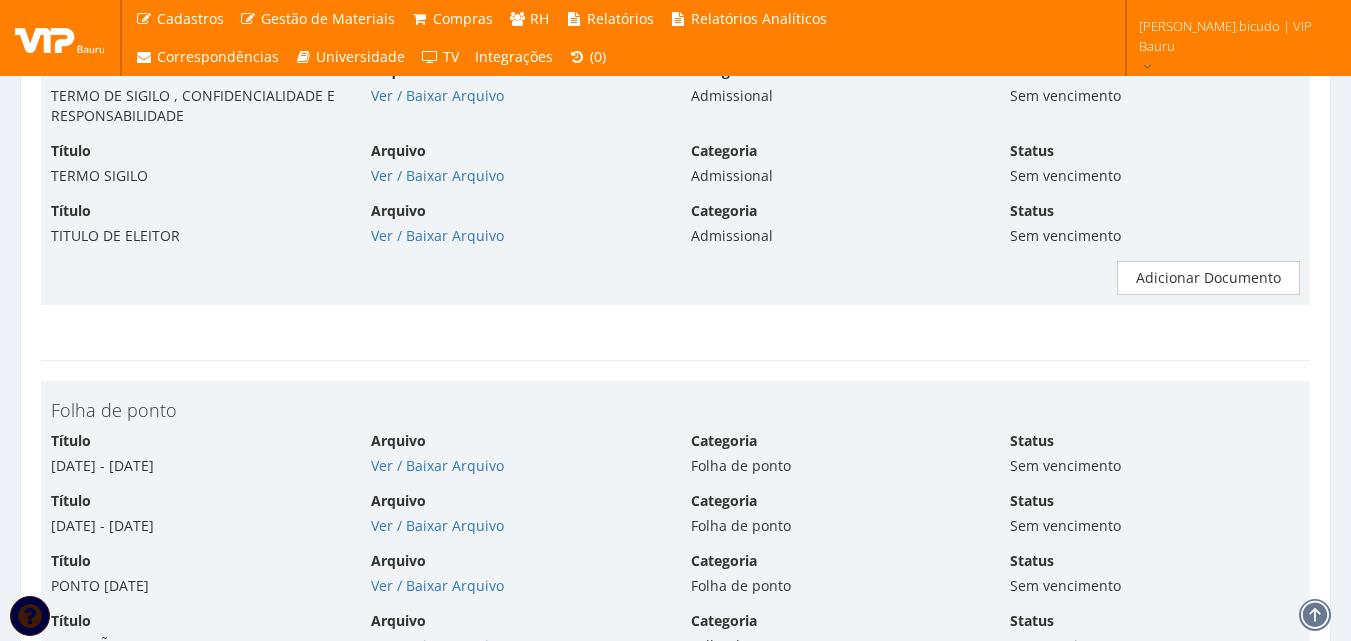 click on "Admissional
Título
ANTECEDENTES CRIMINAIS
Arquivo
Ver /
Baixar
Arquivo
Categoria
Admissional
Status Título" at bounding box center [675, -941] 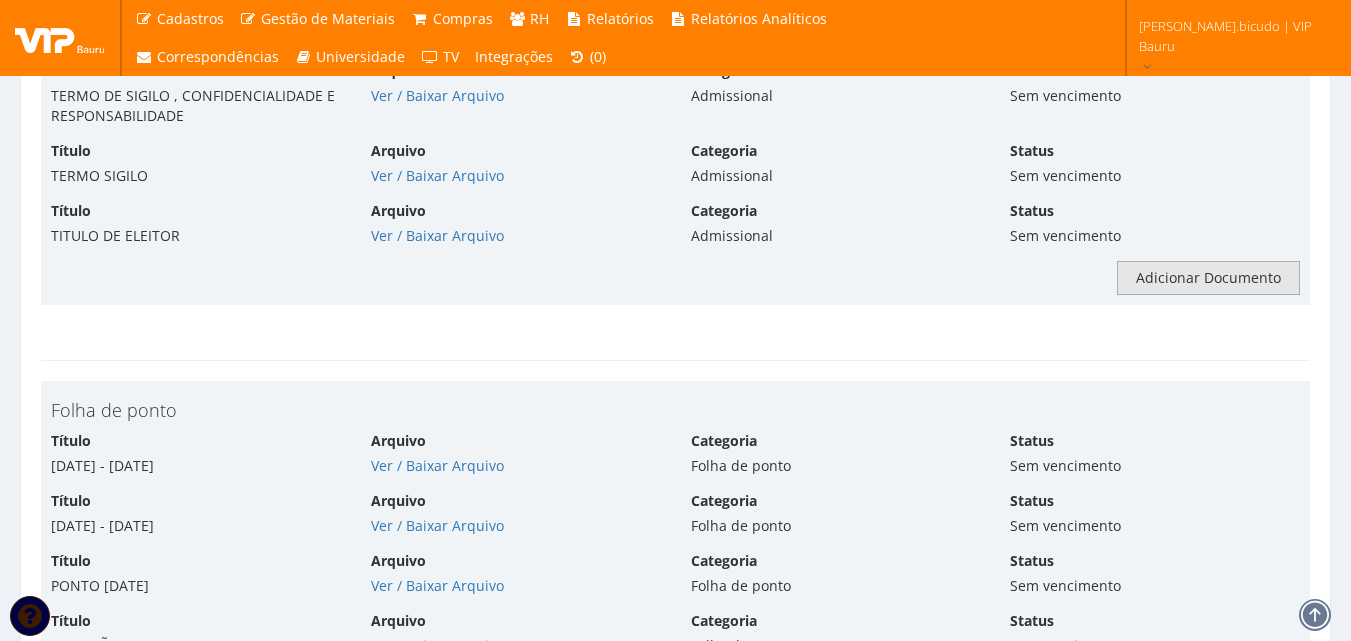 click on "Adicionar Documento" at bounding box center [1208, 278] 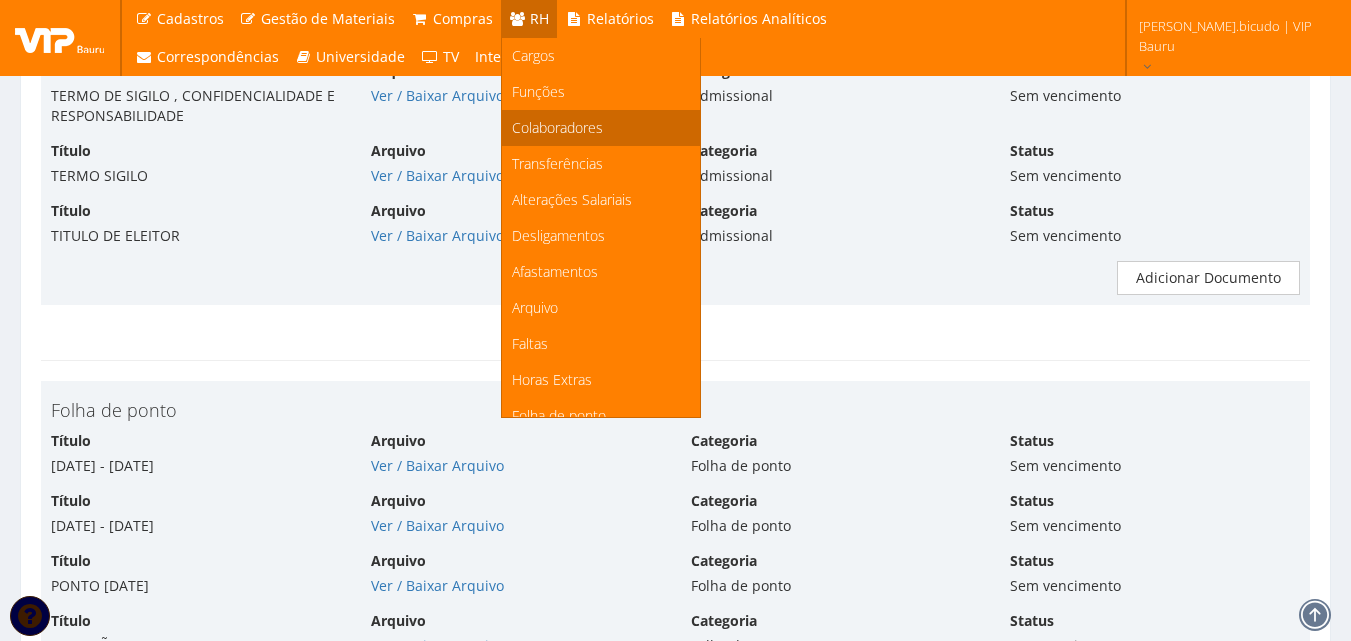 click on "Colaboradores" at bounding box center [557, 127] 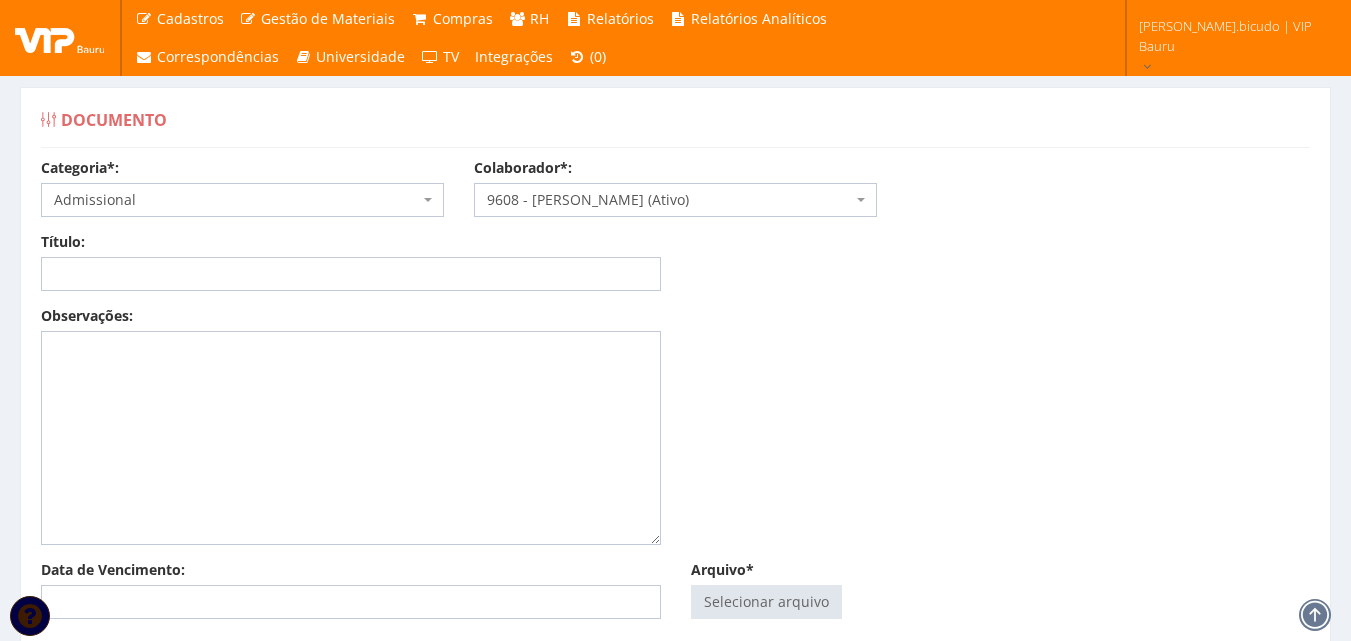 scroll, scrollTop: 0, scrollLeft: 0, axis: both 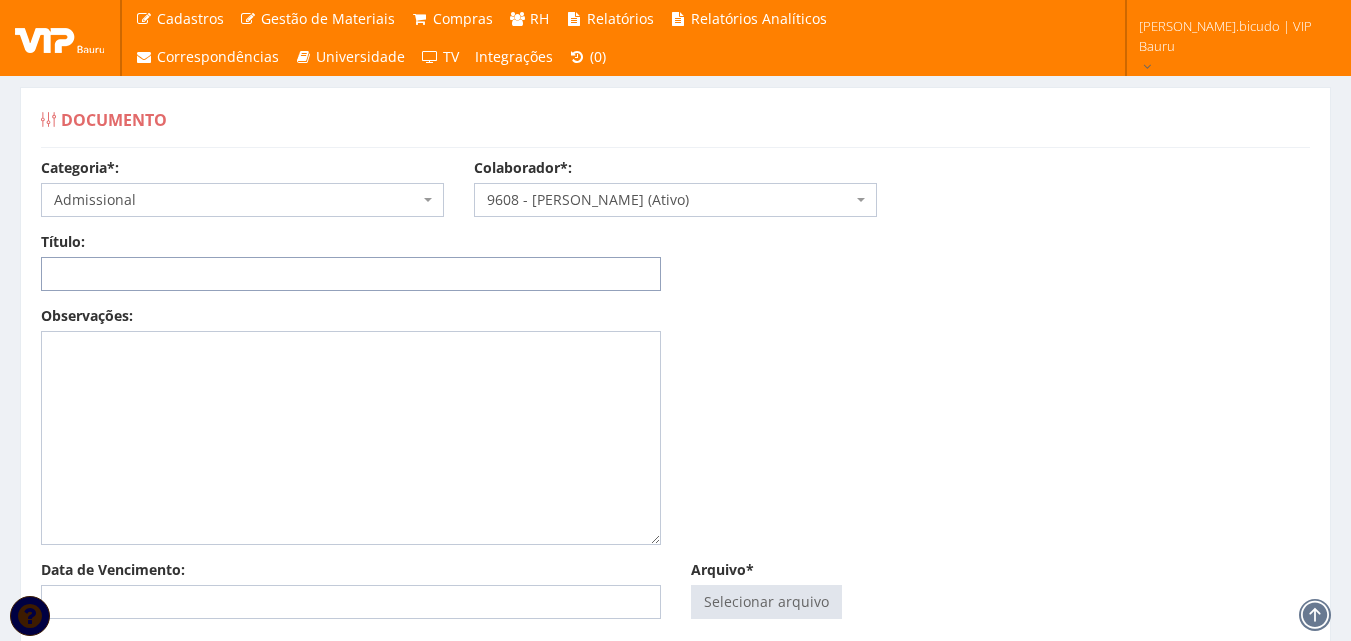 click on "Título:" at bounding box center (351, 274) 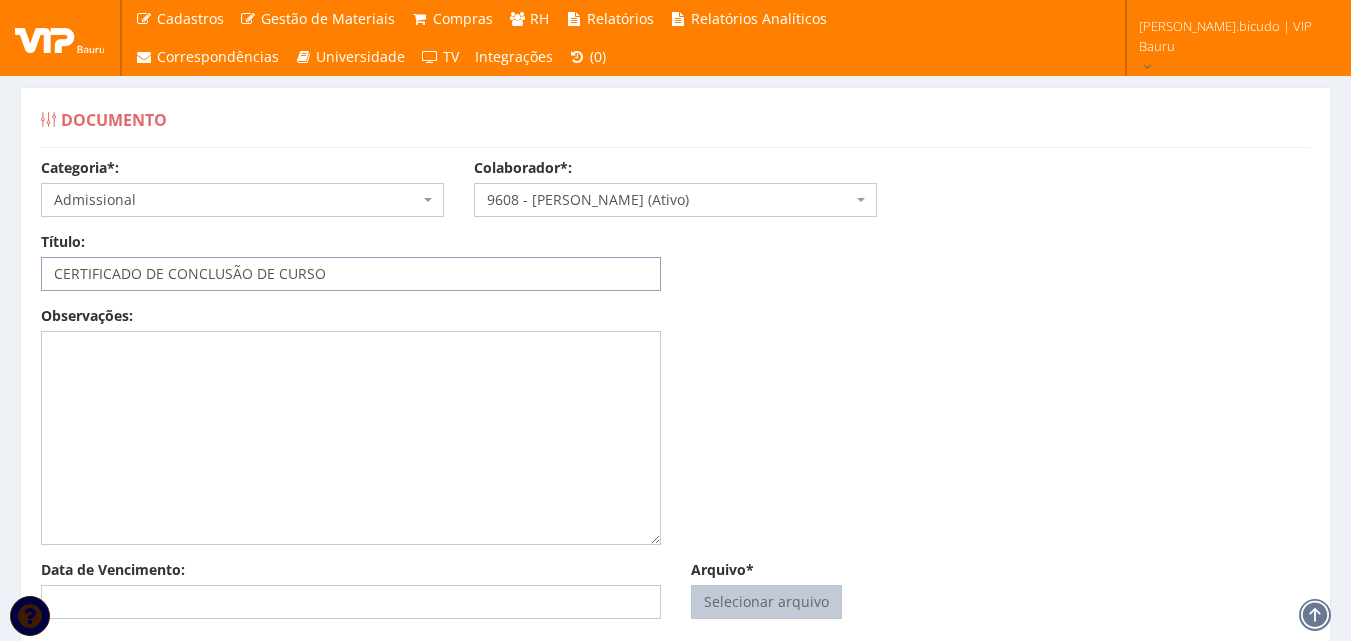 type on "CERTIFICADO DE CONCLUSÃO DE CURSO" 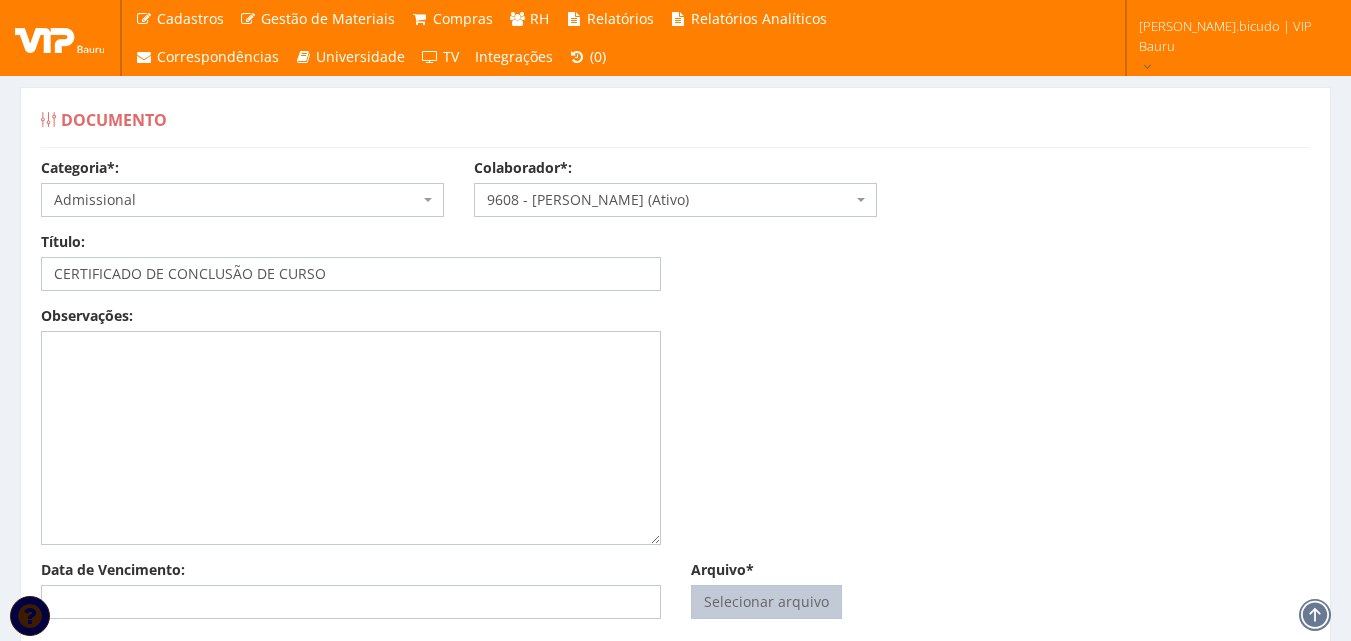 click on "Arquivo*" at bounding box center (766, 602) 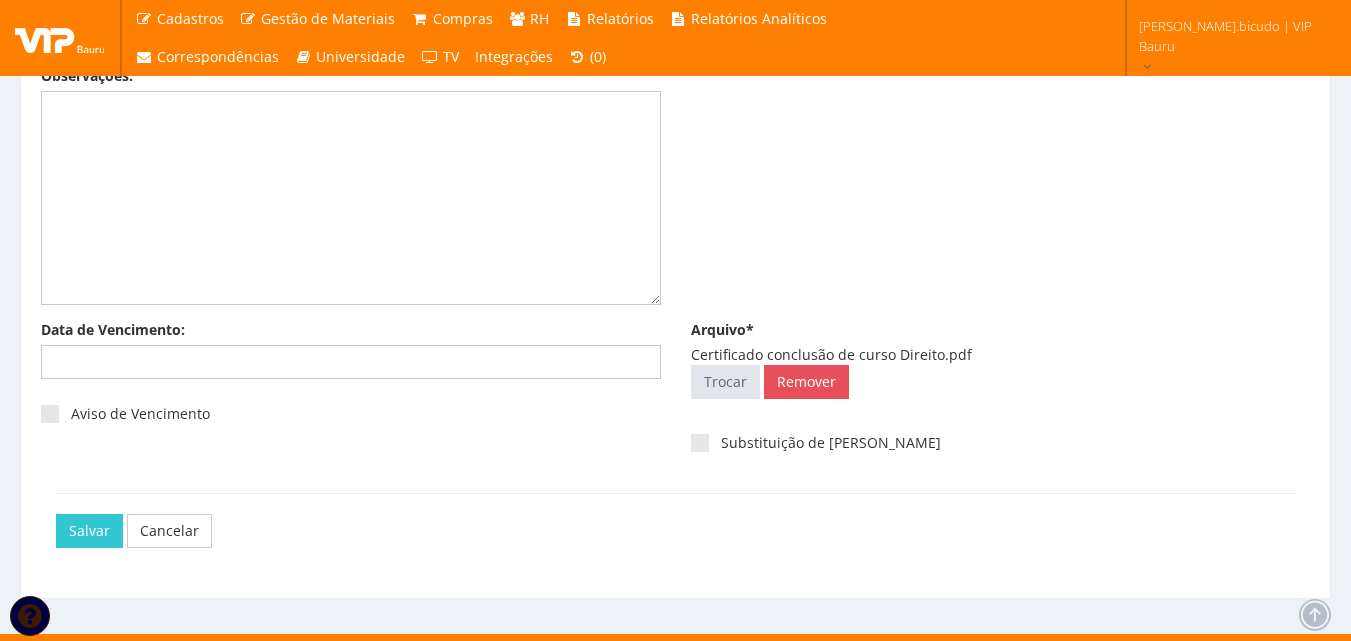 scroll, scrollTop: 266, scrollLeft: 0, axis: vertical 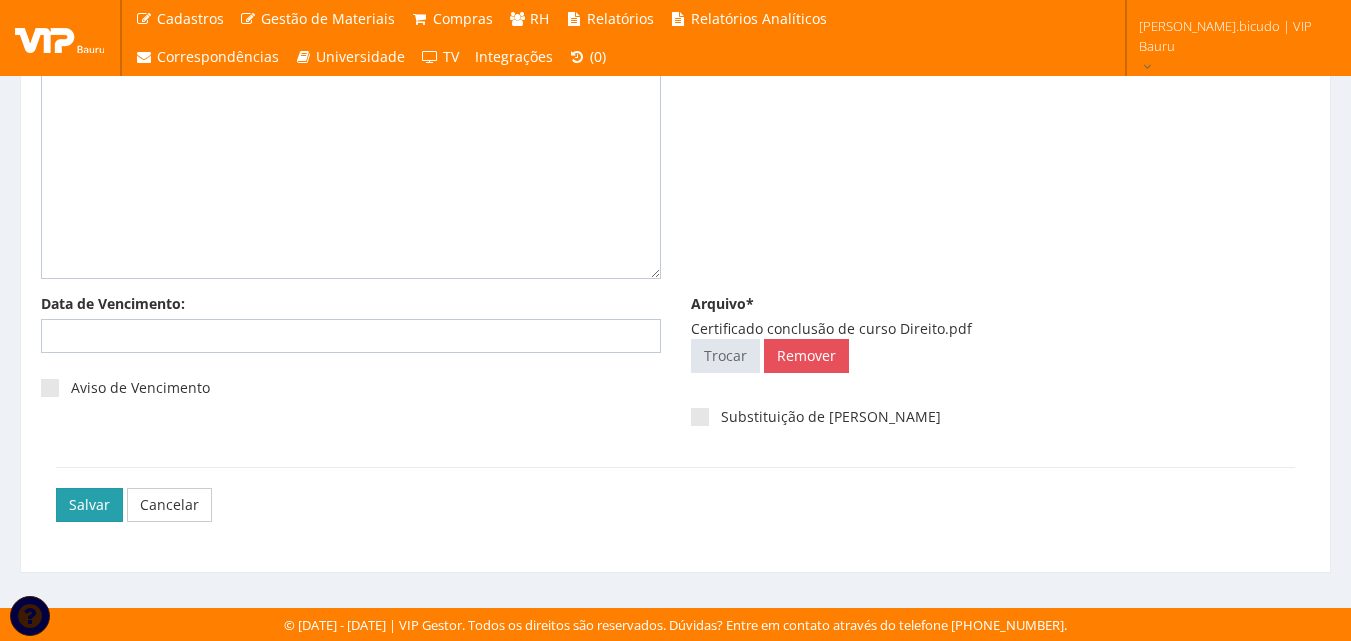 click on "Salvar" at bounding box center (89, 505) 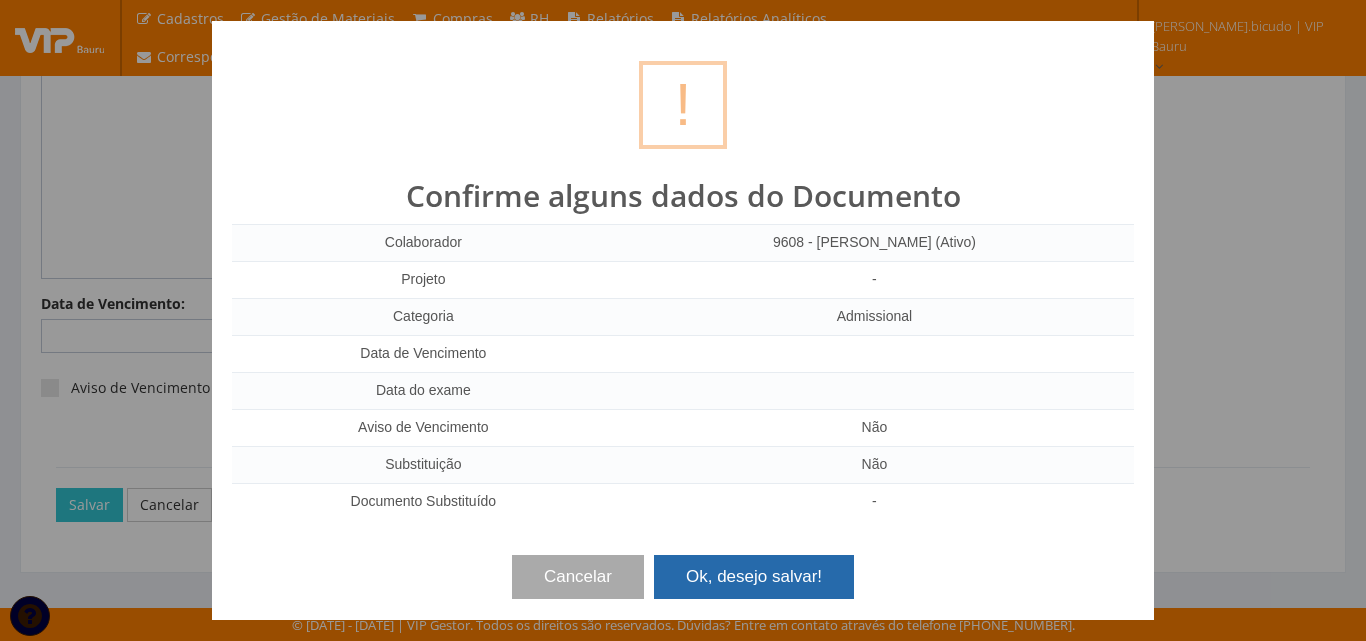 click on "Ok, desejo salvar!" at bounding box center [754, 577] 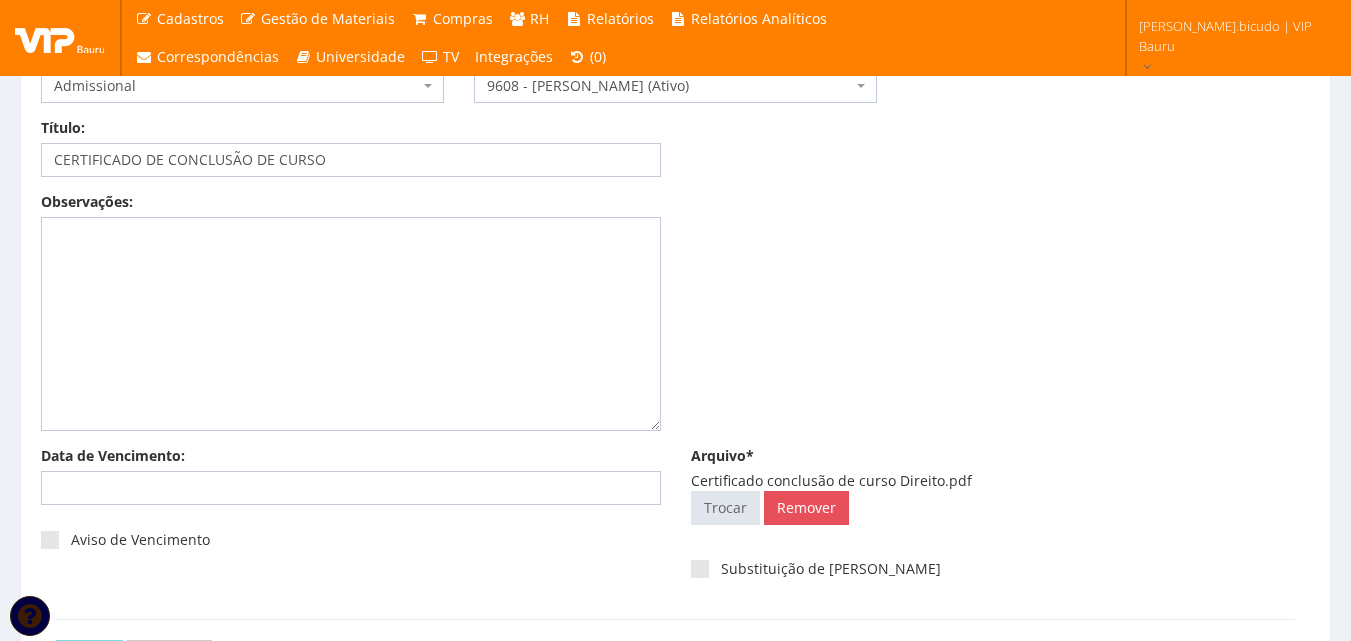 scroll, scrollTop: 0, scrollLeft: 0, axis: both 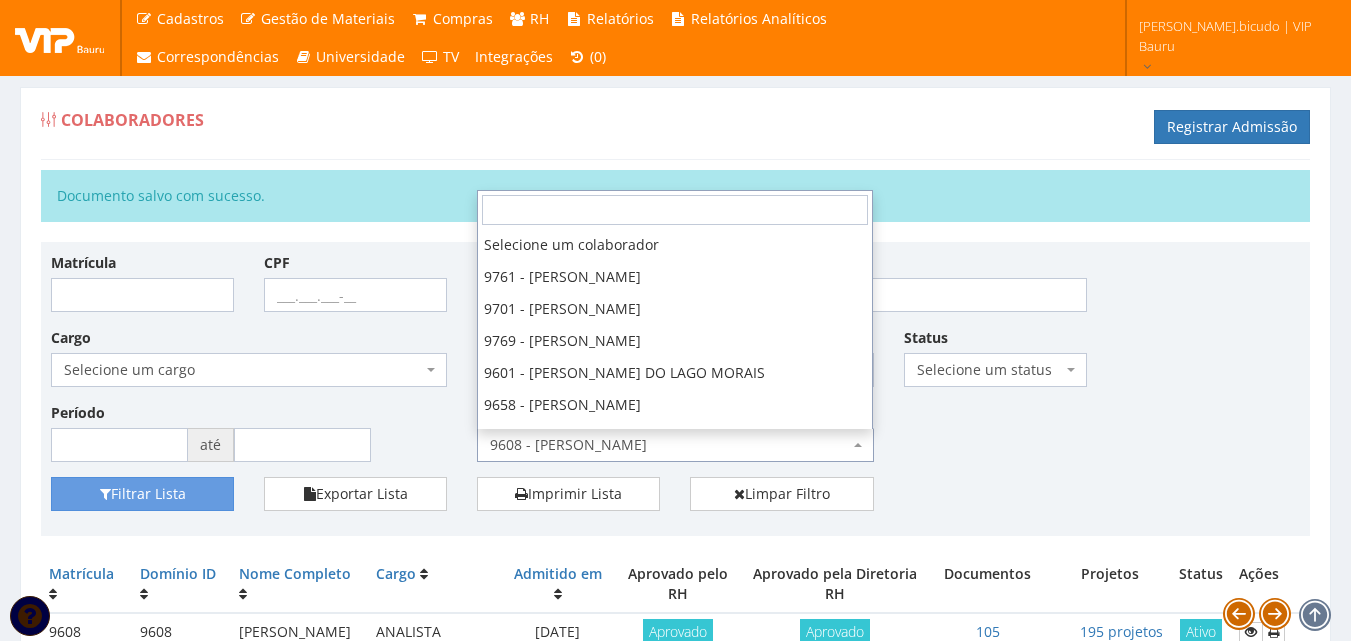 click on "9608 - [PERSON_NAME]" at bounding box center (669, 445) 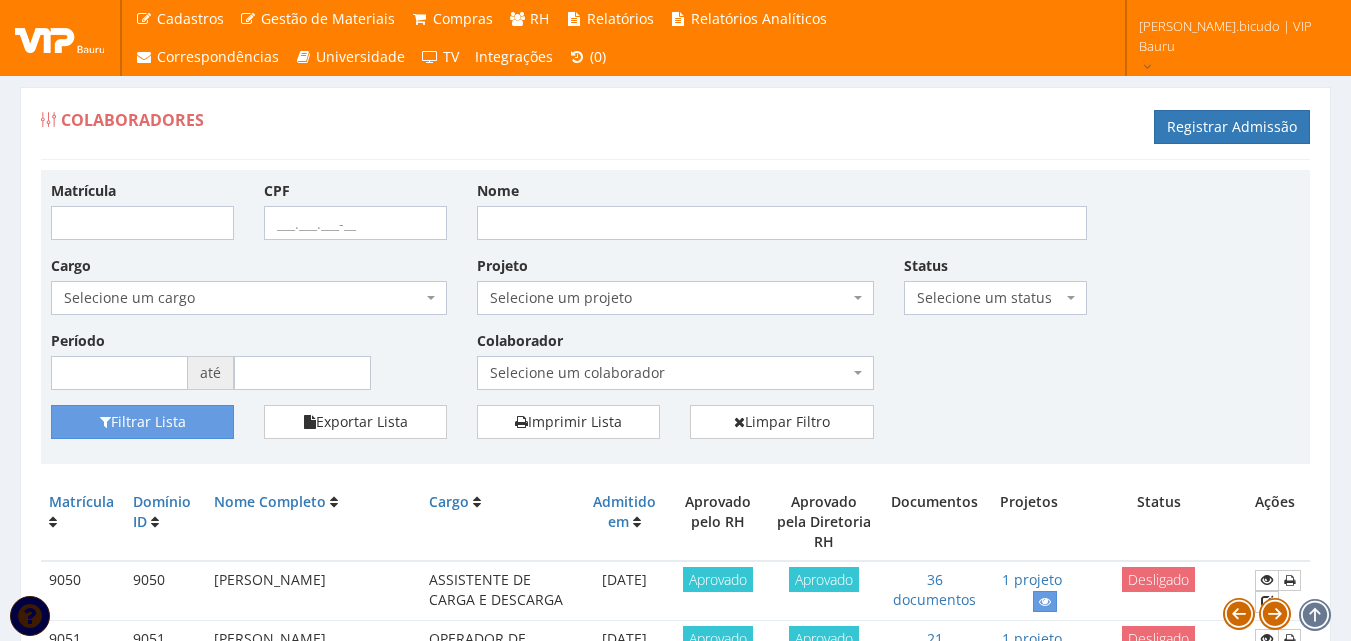 scroll, scrollTop: 0, scrollLeft: 0, axis: both 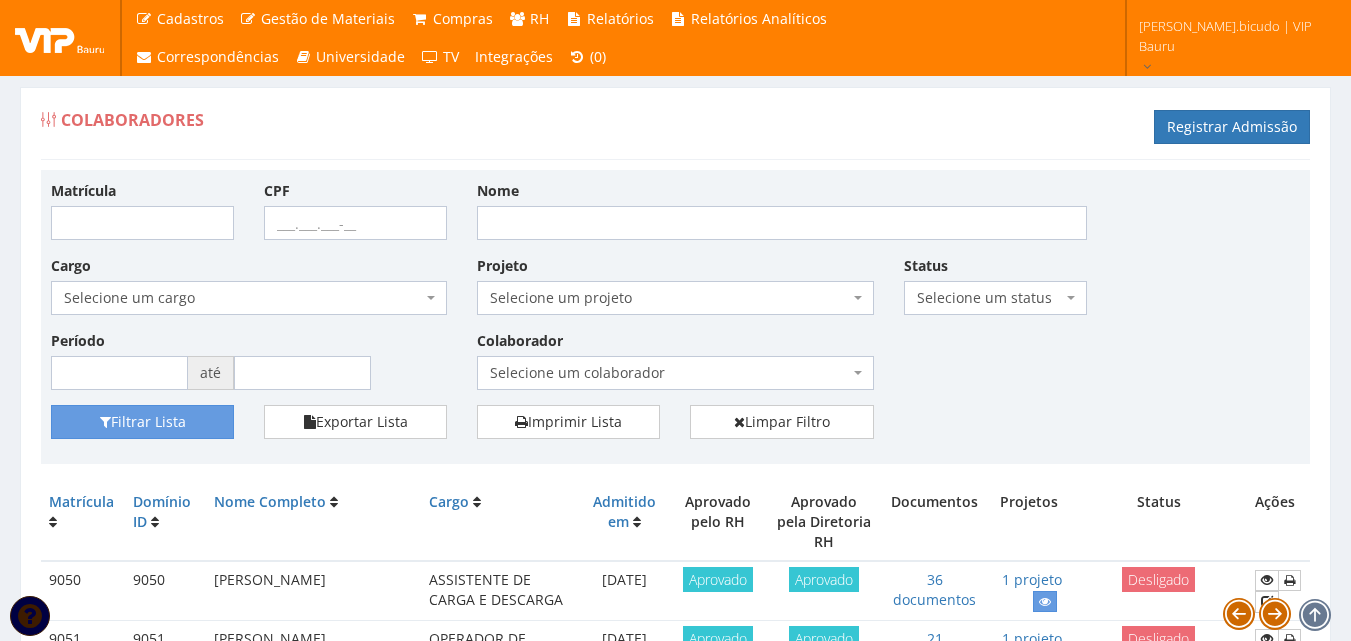 click on "Selecione um colaborador" at bounding box center [669, 373] 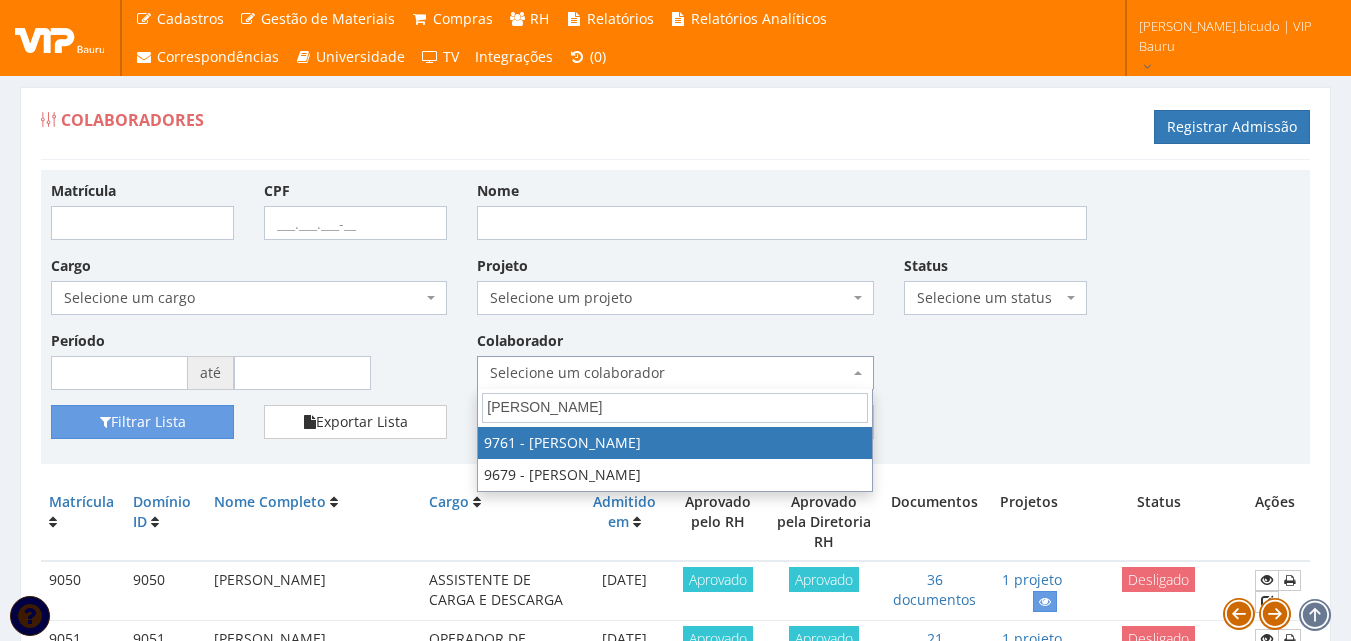 type on "[PERSON_NAME]" 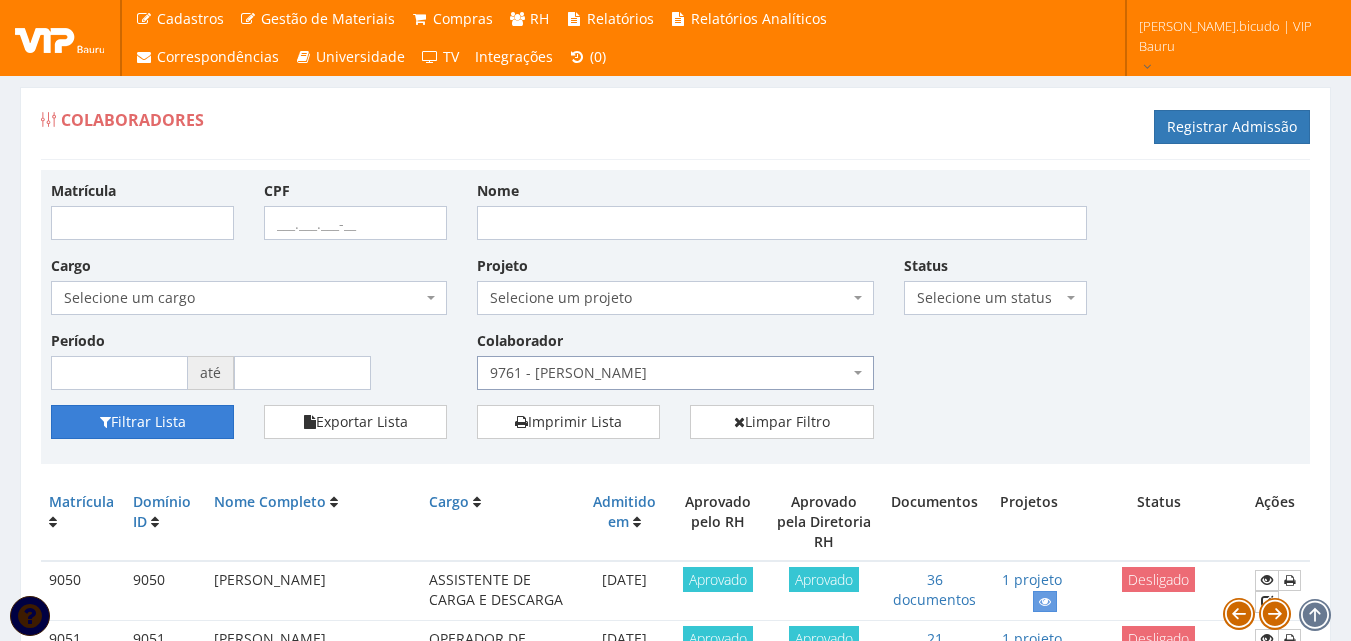 click on "Filtrar Lista" at bounding box center (142, 422) 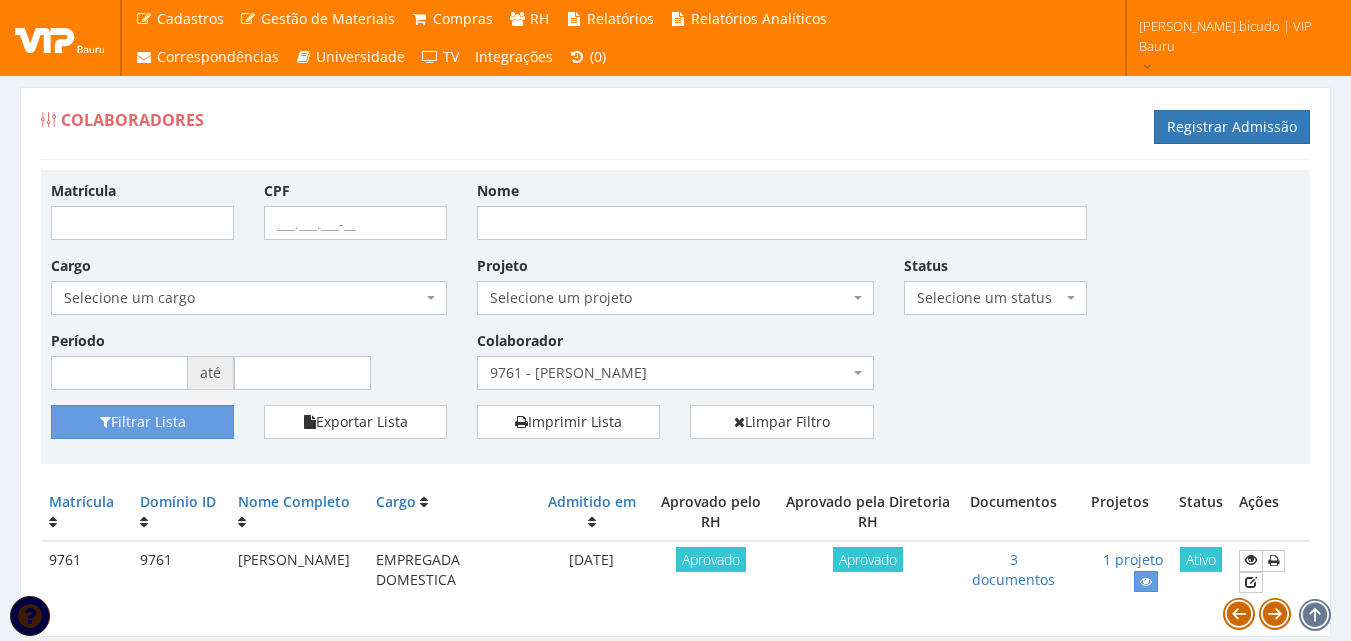 scroll, scrollTop: 0, scrollLeft: 0, axis: both 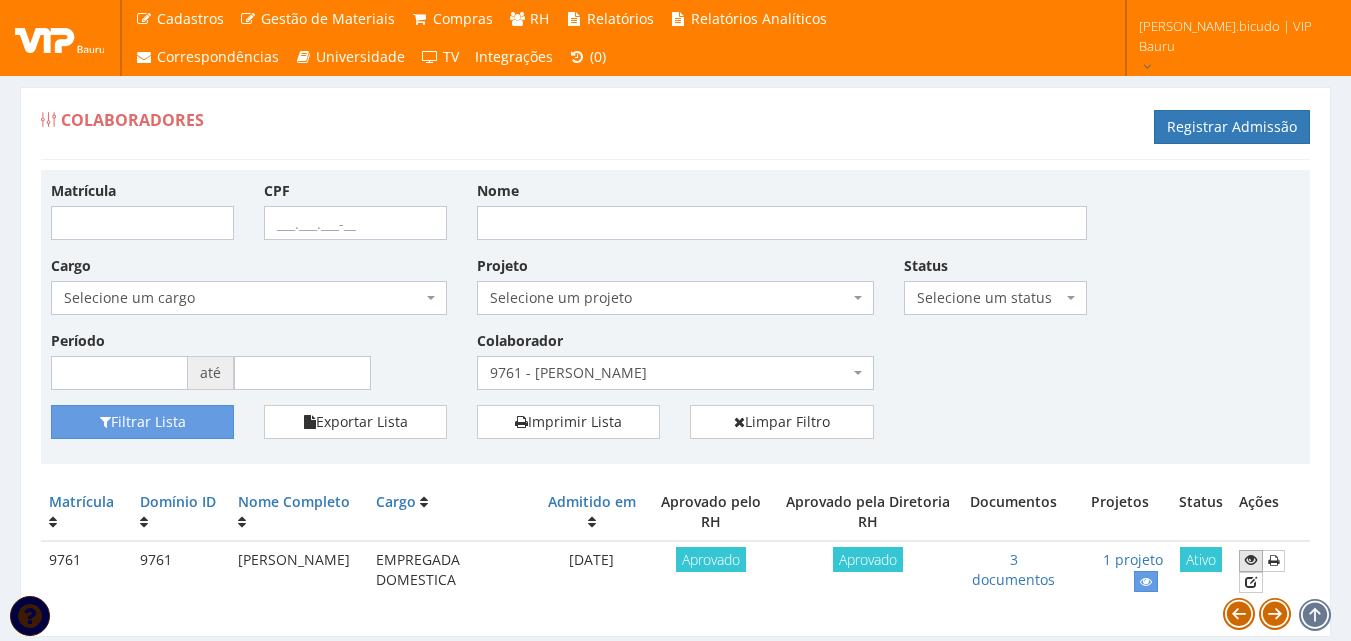 click at bounding box center (1251, 560) 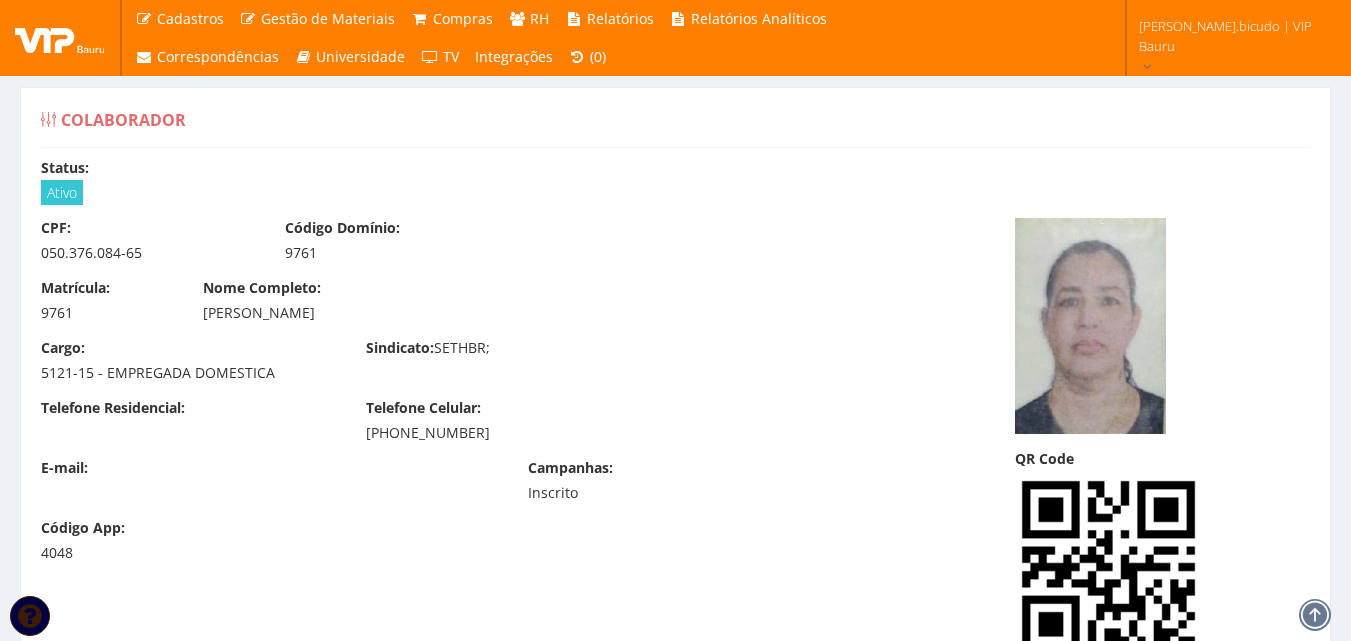 scroll, scrollTop: 0, scrollLeft: 0, axis: both 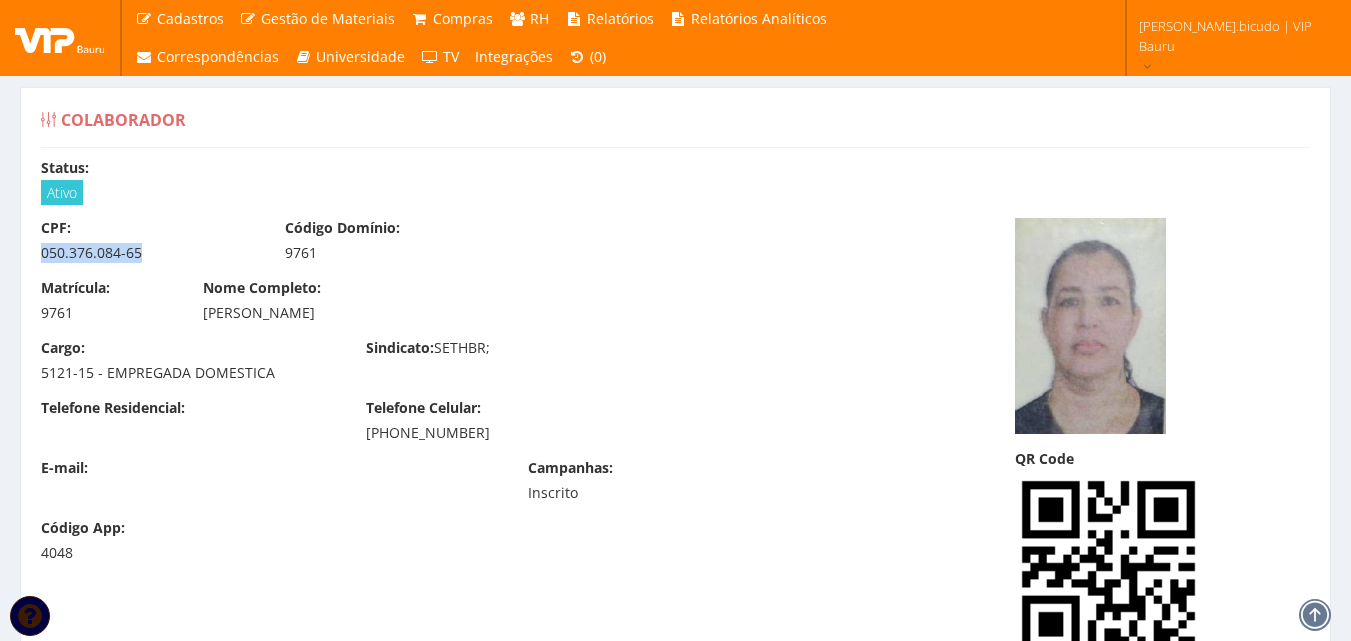 drag, startPoint x: 150, startPoint y: 255, endPoint x: 28, endPoint y: 252, distance: 122.03688 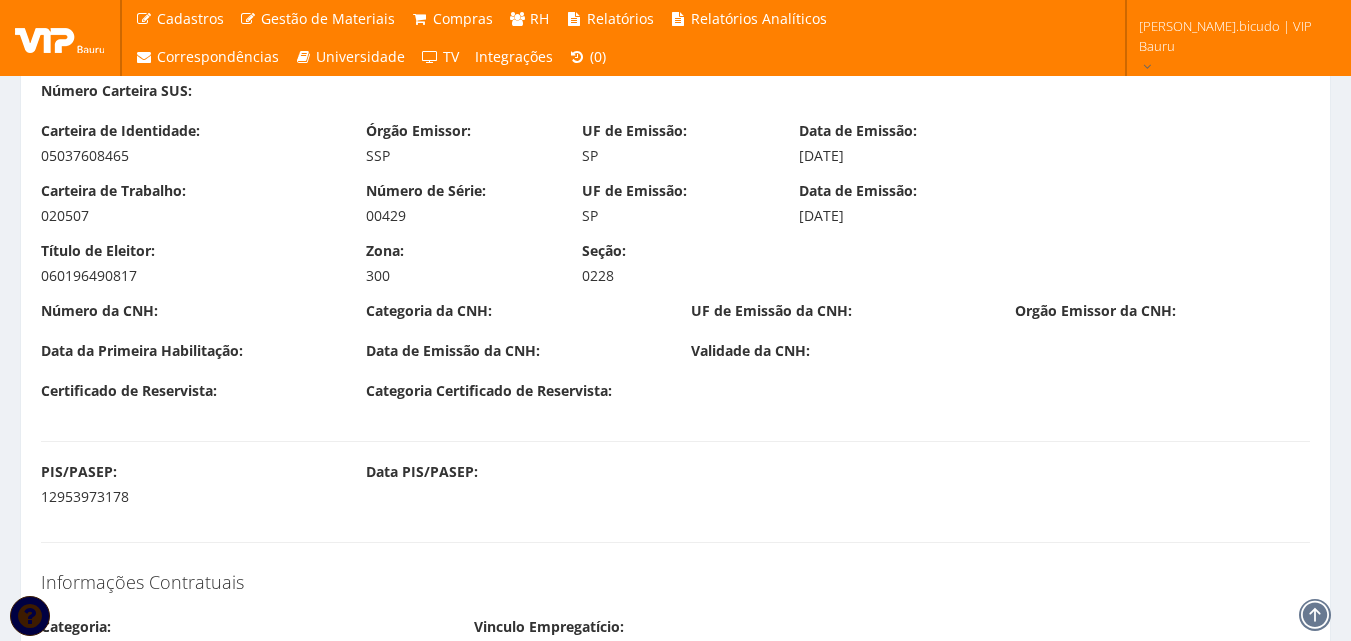 scroll, scrollTop: 1200, scrollLeft: 0, axis: vertical 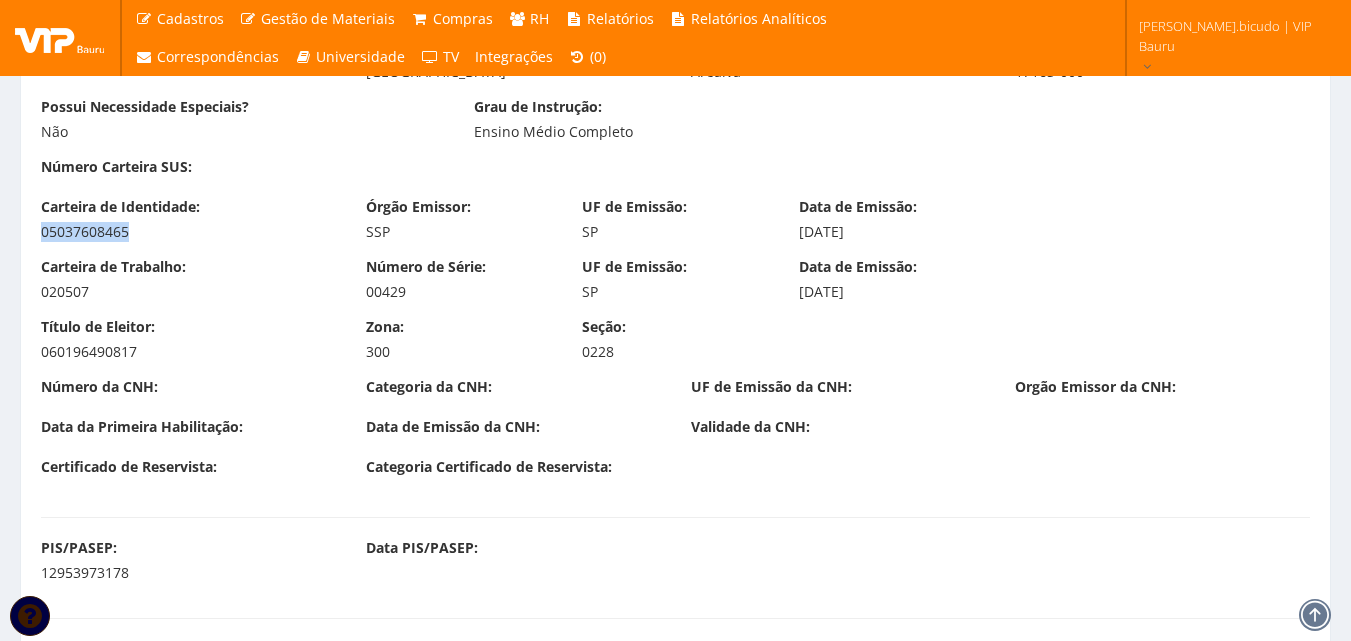 drag, startPoint x: 133, startPoint y: 233, endPoint x: 38, endPoint y: 236, distance: 95.047356 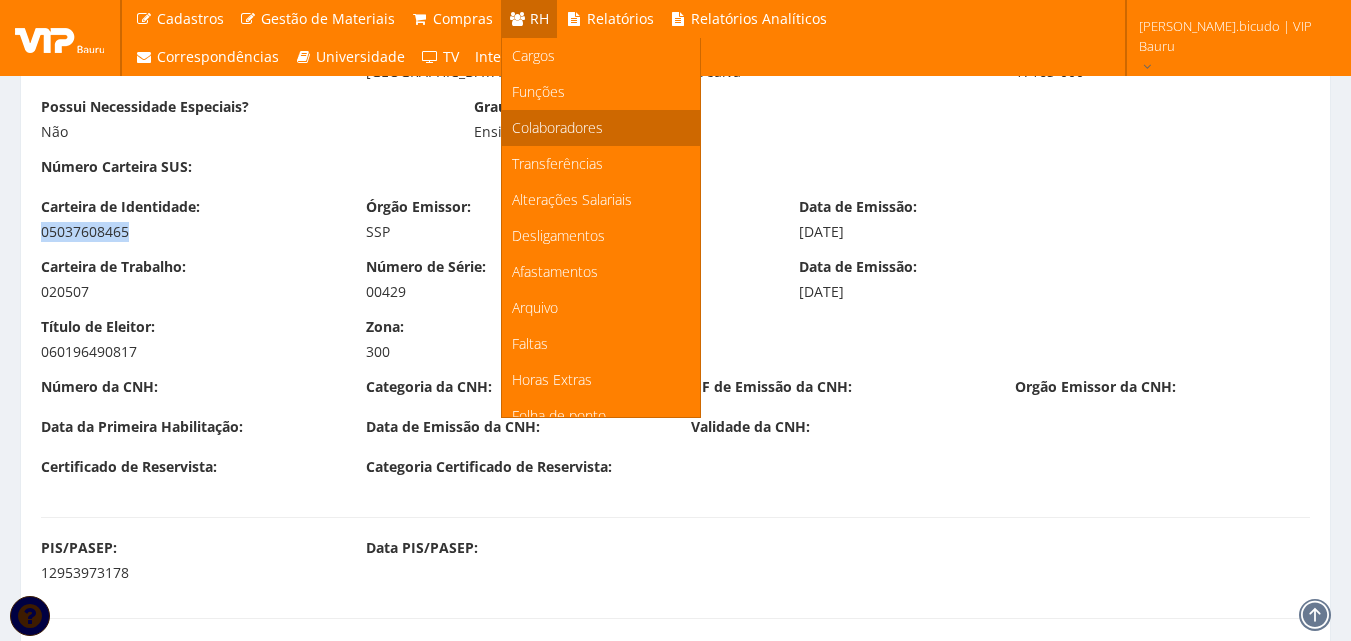 click on "Colaboradores" at bounding box center [557, 127] 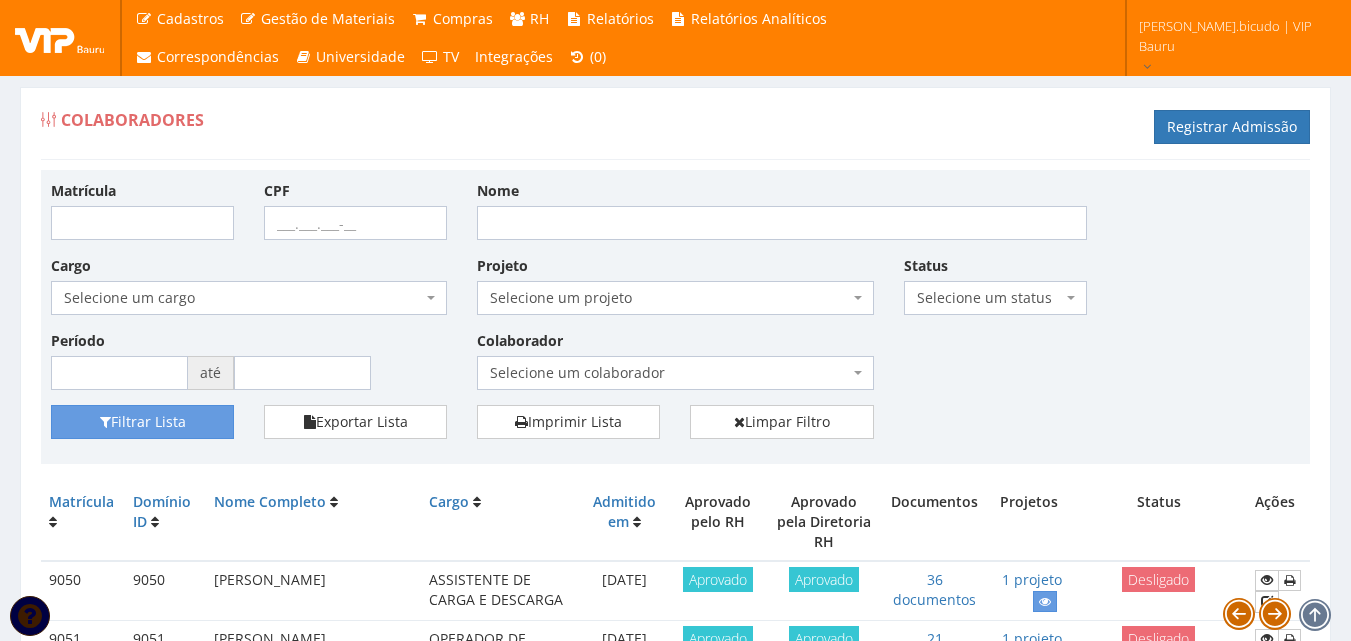scroll, scrollTop: 0, scrollLeft: 0, axis: both 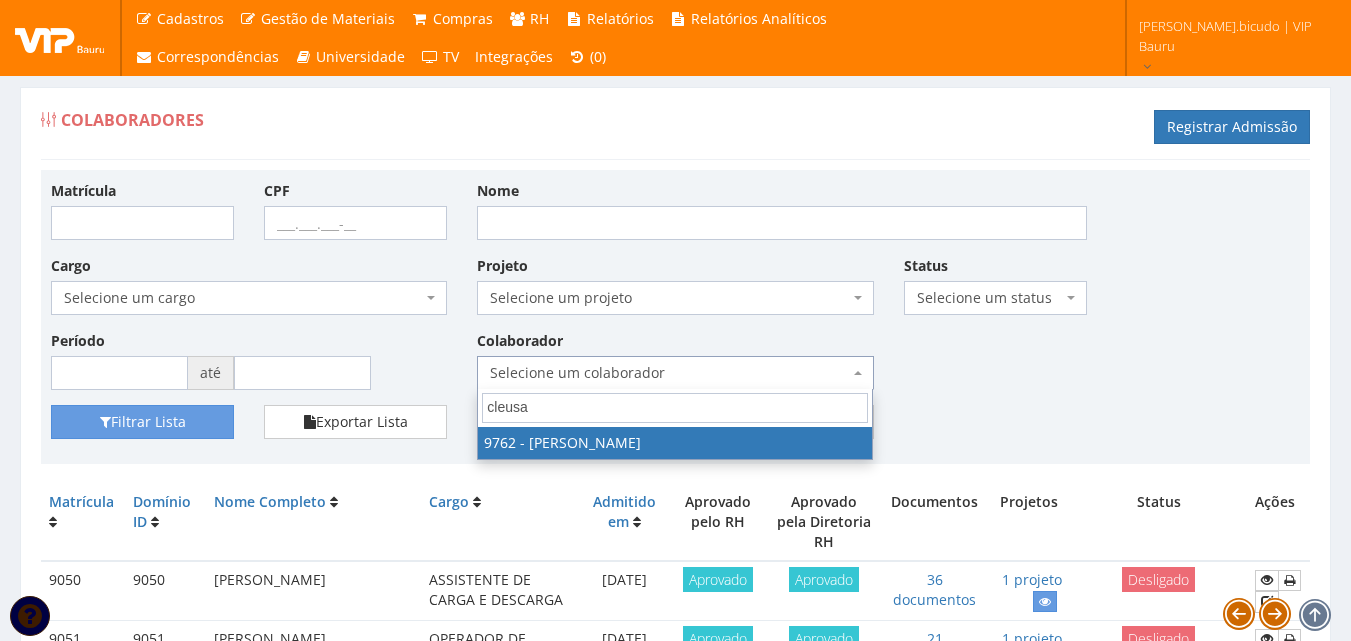 type on "cleusa" 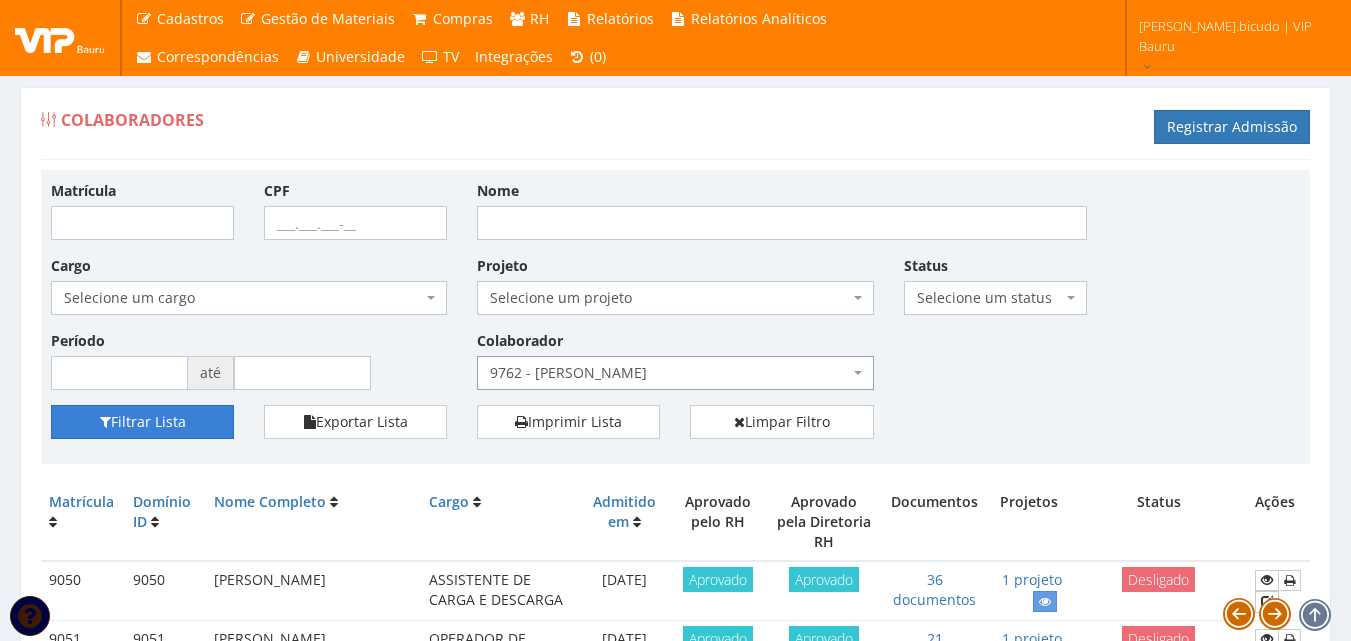 click on "Filtrar Lista" at bounding box center [142, 422] 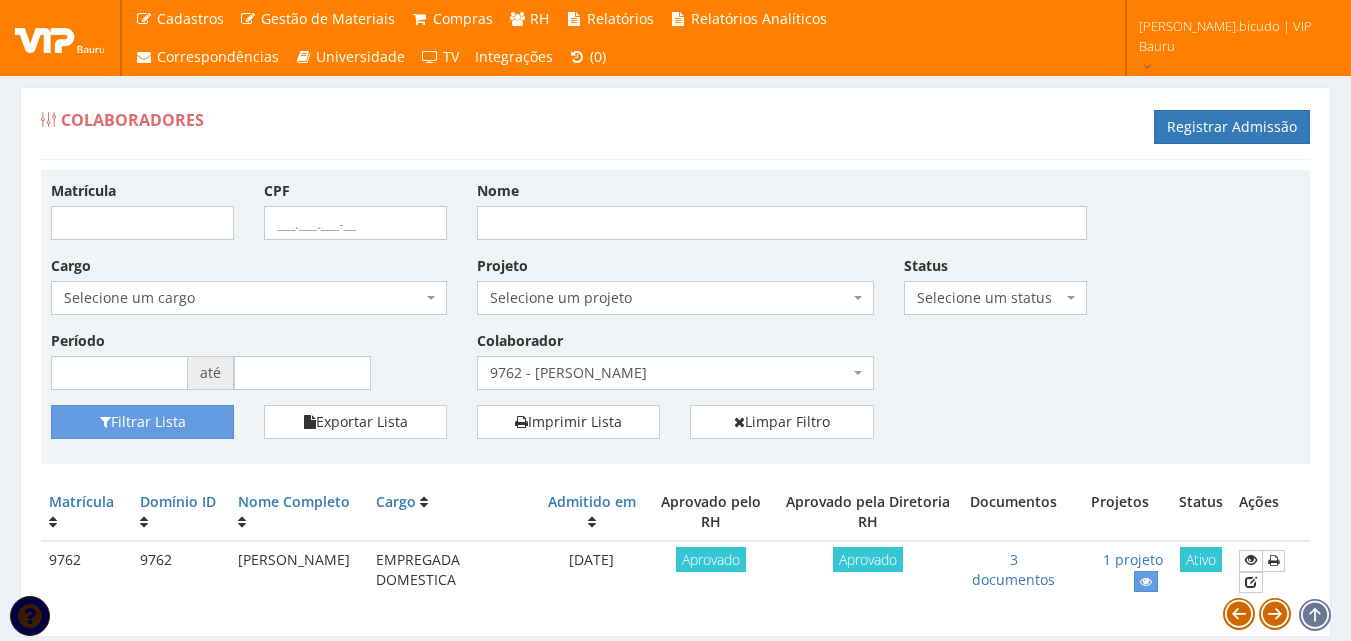 scroll, scrollTop: 0, scrollLeft: 0, axis: both 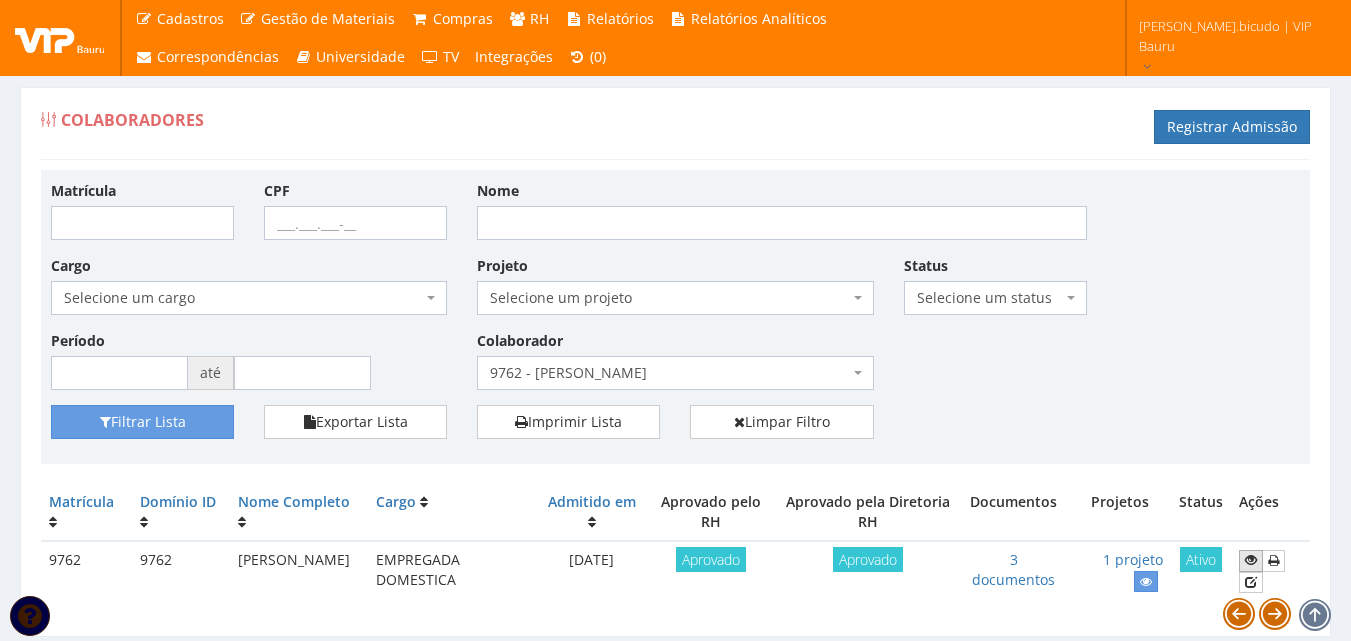 click at bounding box center [1251, 560] 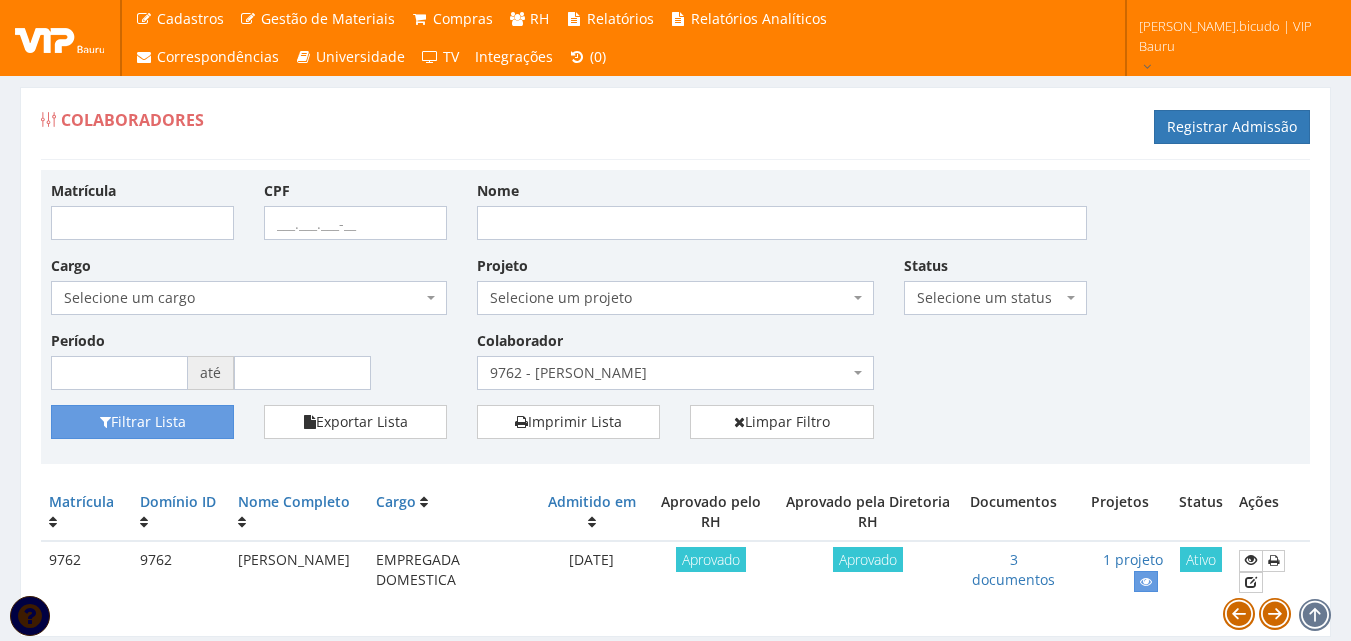 drag, startPoint x: 352, startPoint y: 578, endPoint x: 232, endPoint y: 555, distance: 122.18429 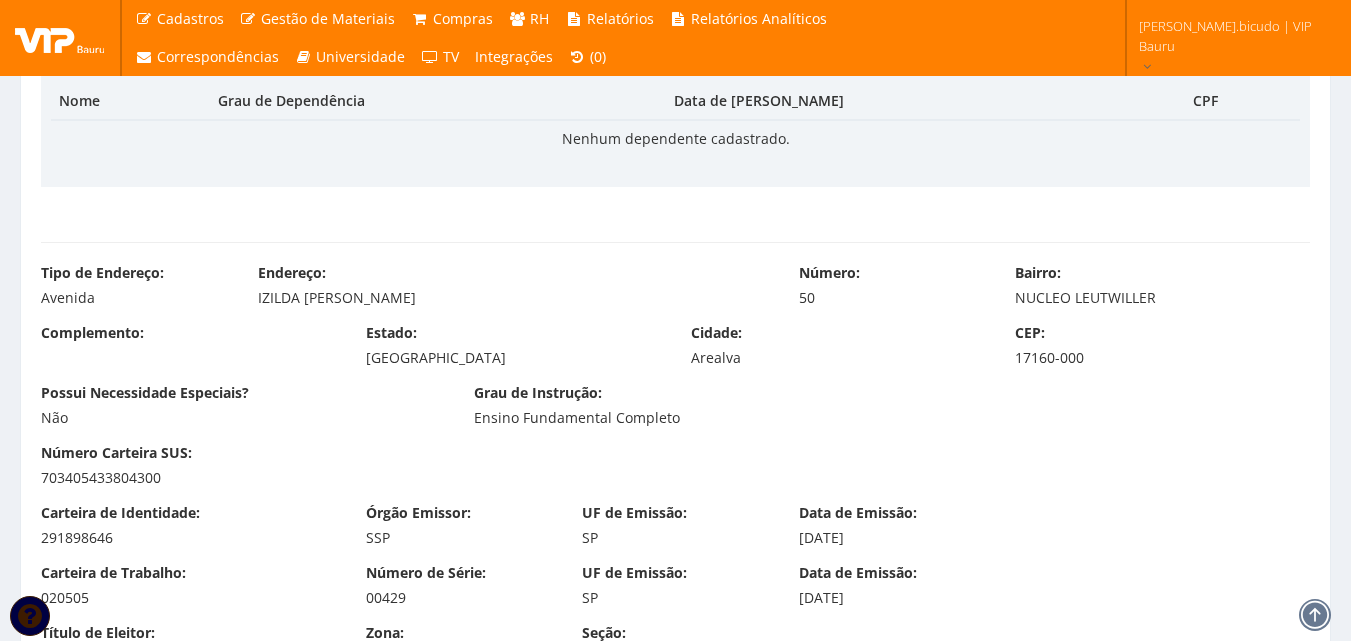 scroll, scrollTop: 1000, scrollLeft: 0, axis: vertical 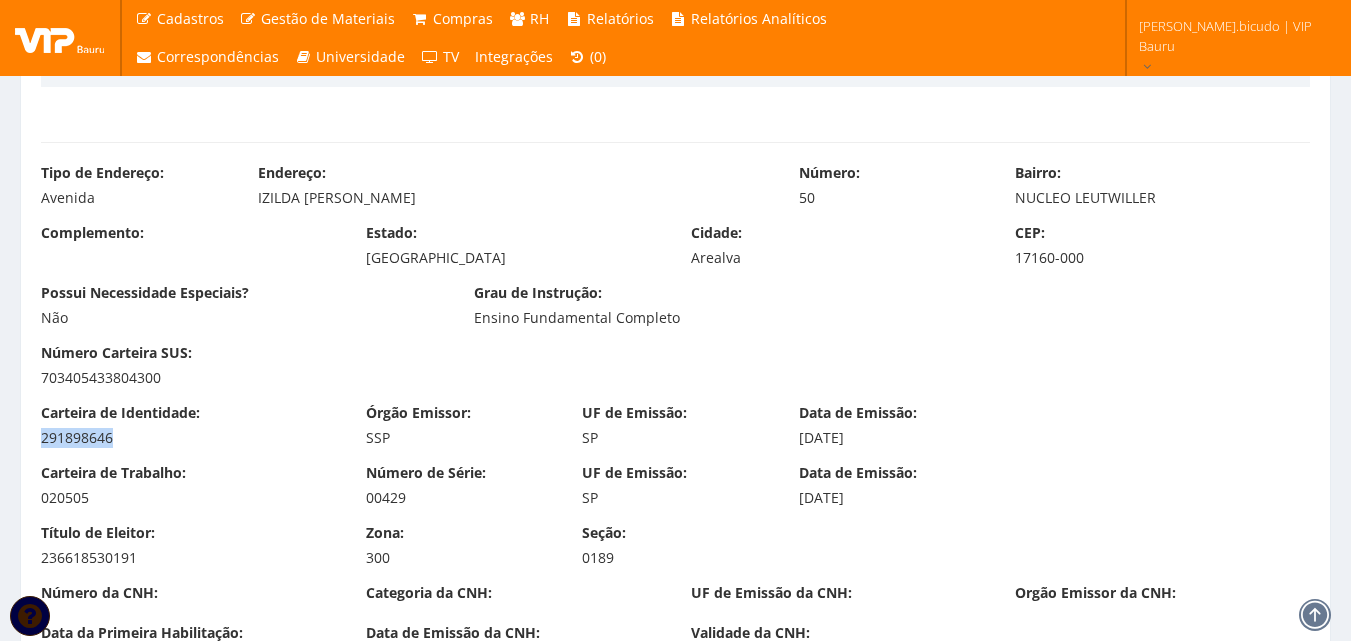 drag, startPoint x: 141, startPoint y: 436, endPoint x: 11, endPoint y: 434, distance: 130.01538 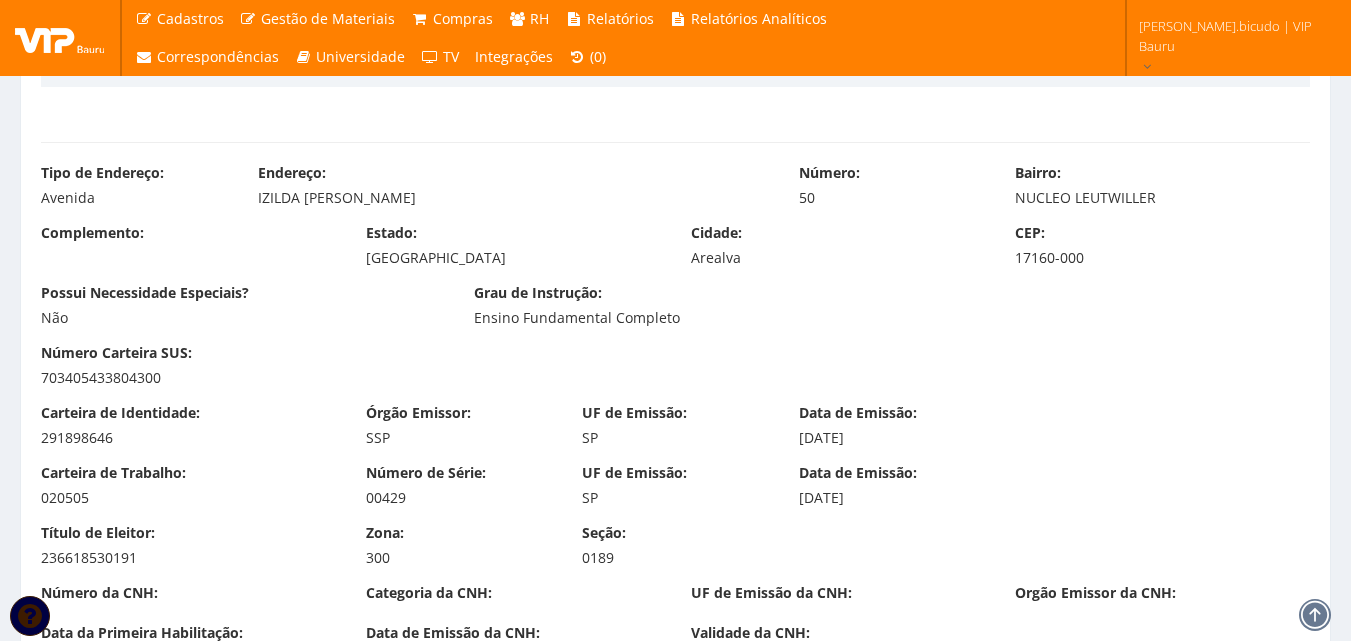 click on "Carteira de Trabalho:
020505
Número de Série:
00429
UF de Emissão:
SP
Data de Emissão:
[DATE]" at bounding box center (675, 493) 